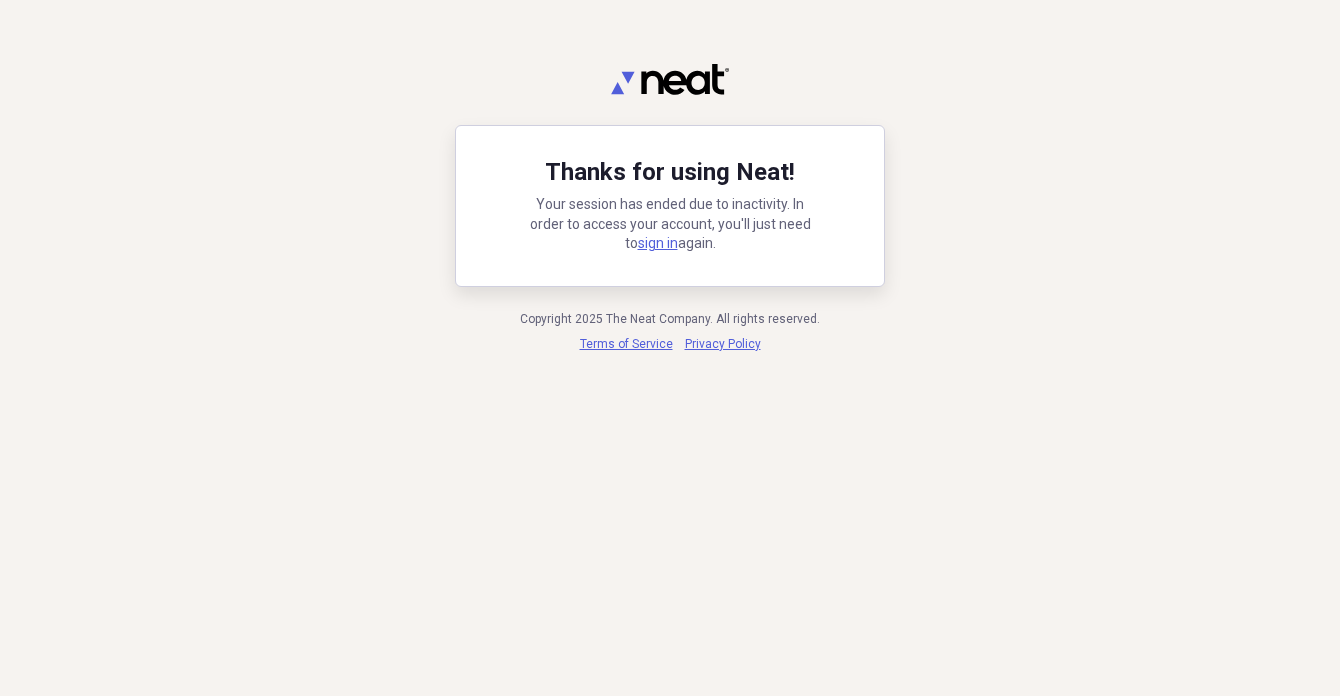 scroll, scrollTop: 0, scrollLeft: 0, axis: both 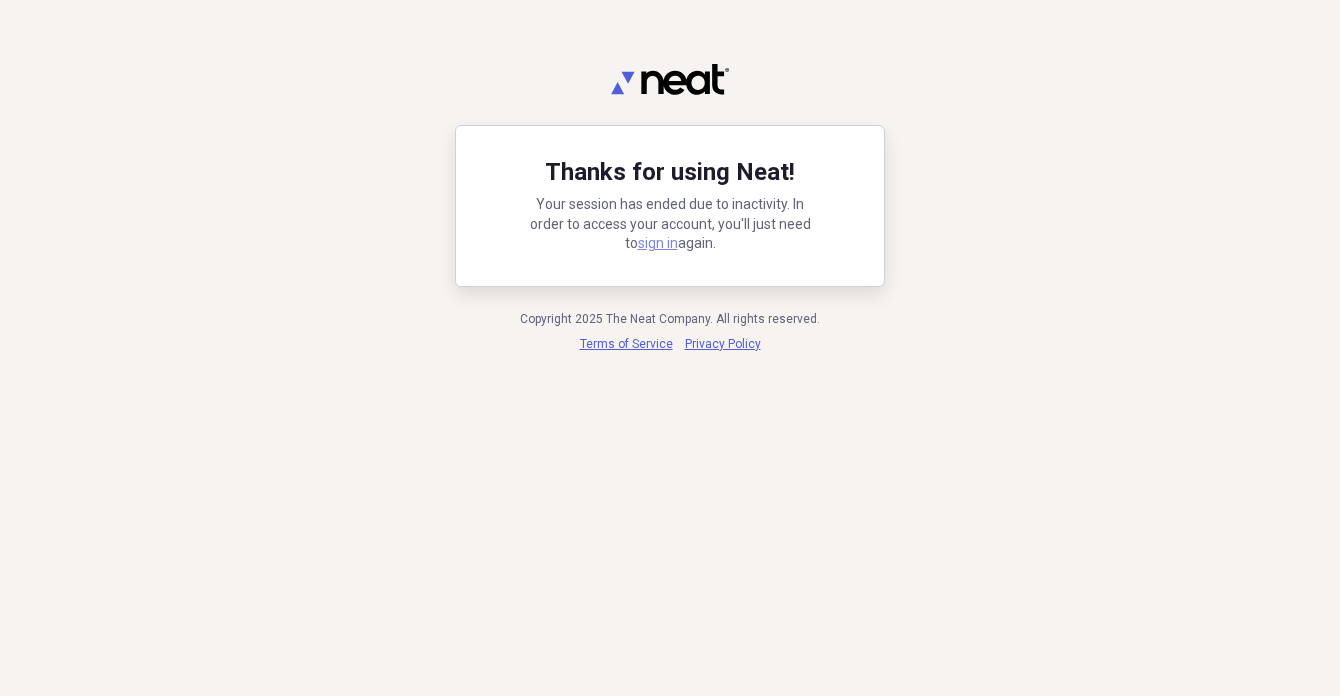 click on "sign in" at bounding box center [658, 243] 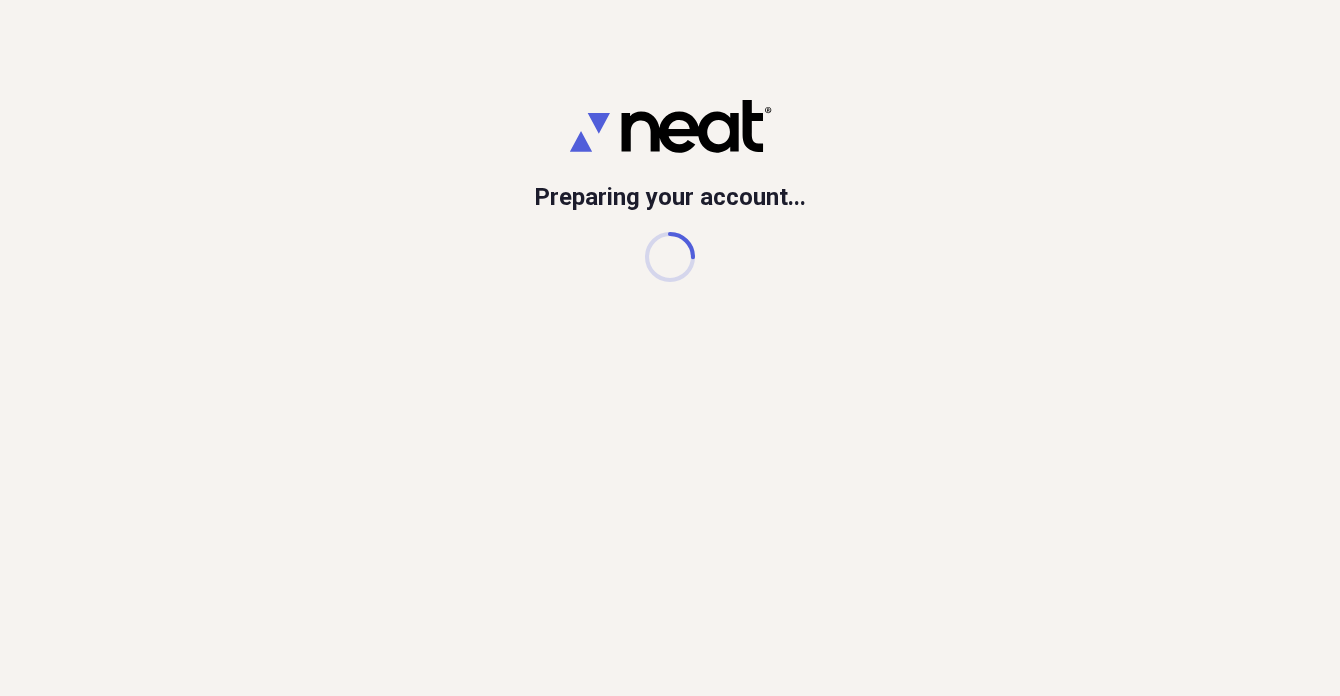 scroll, scrollTop: 0, scrollLeft: 0, axis: both 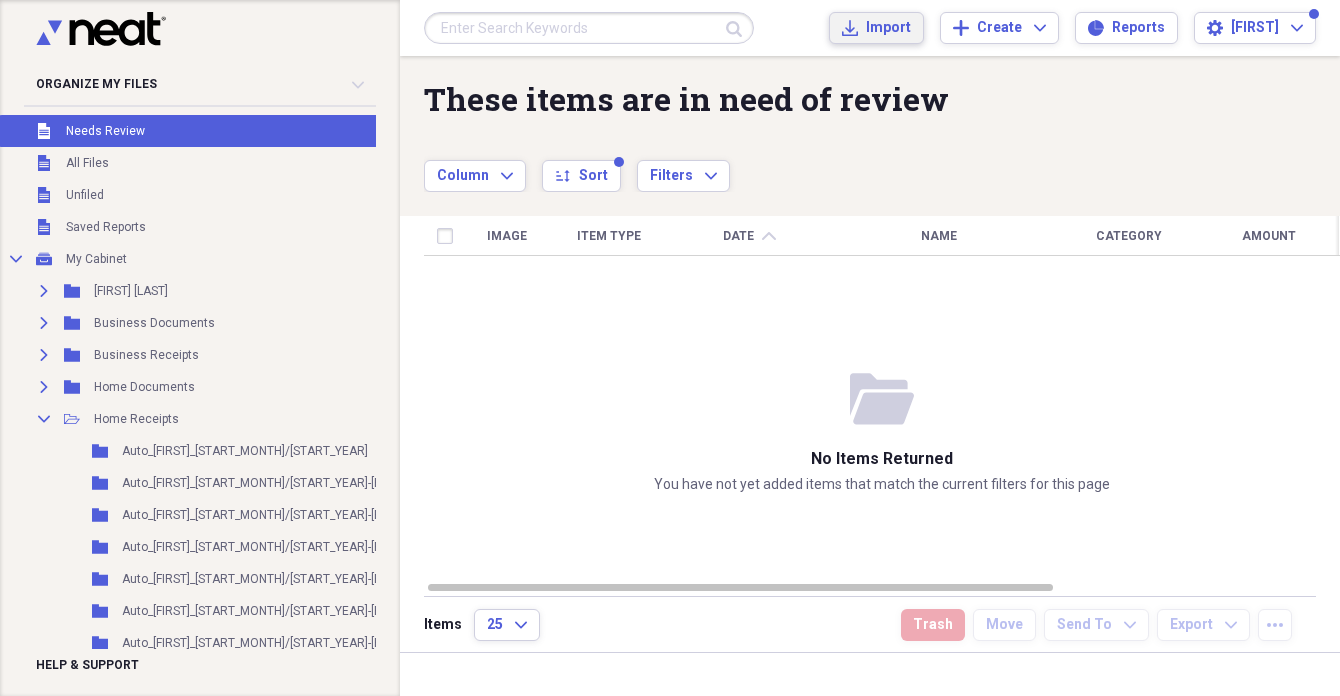 click on "Import" at bounding box center (888, 28) 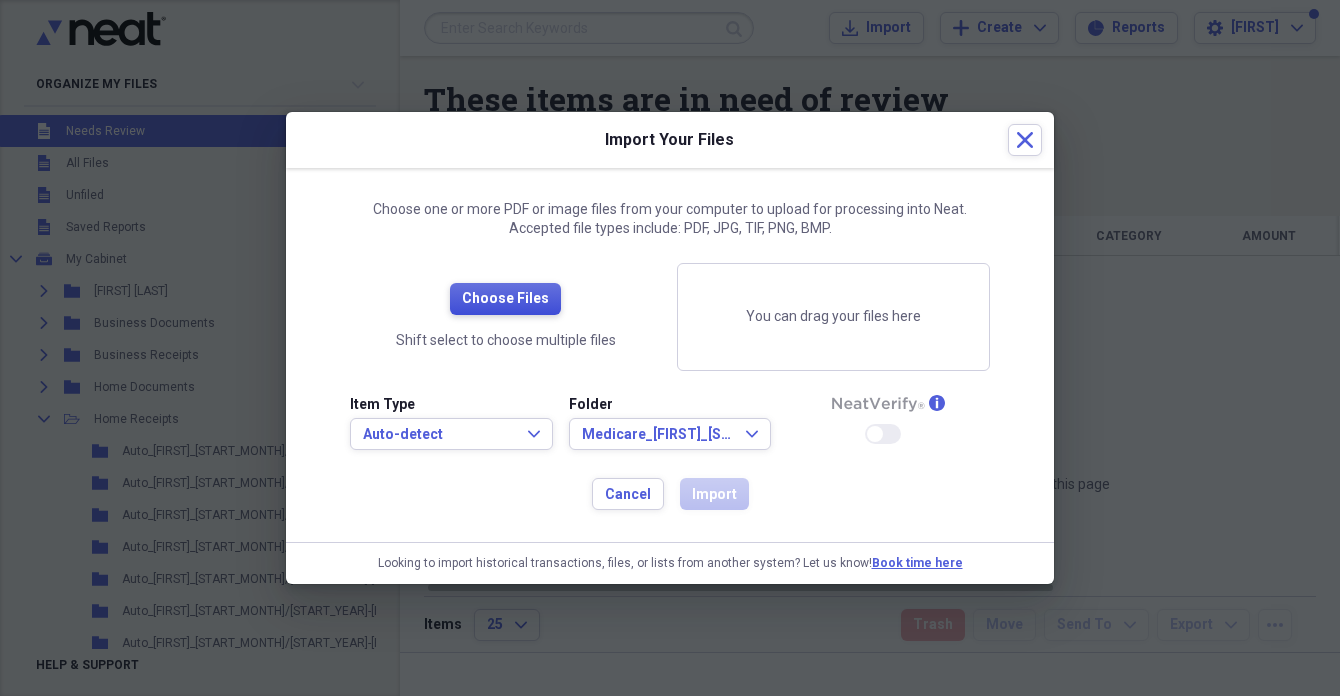 click on "Choose Files" at bounding box center [505, 299] 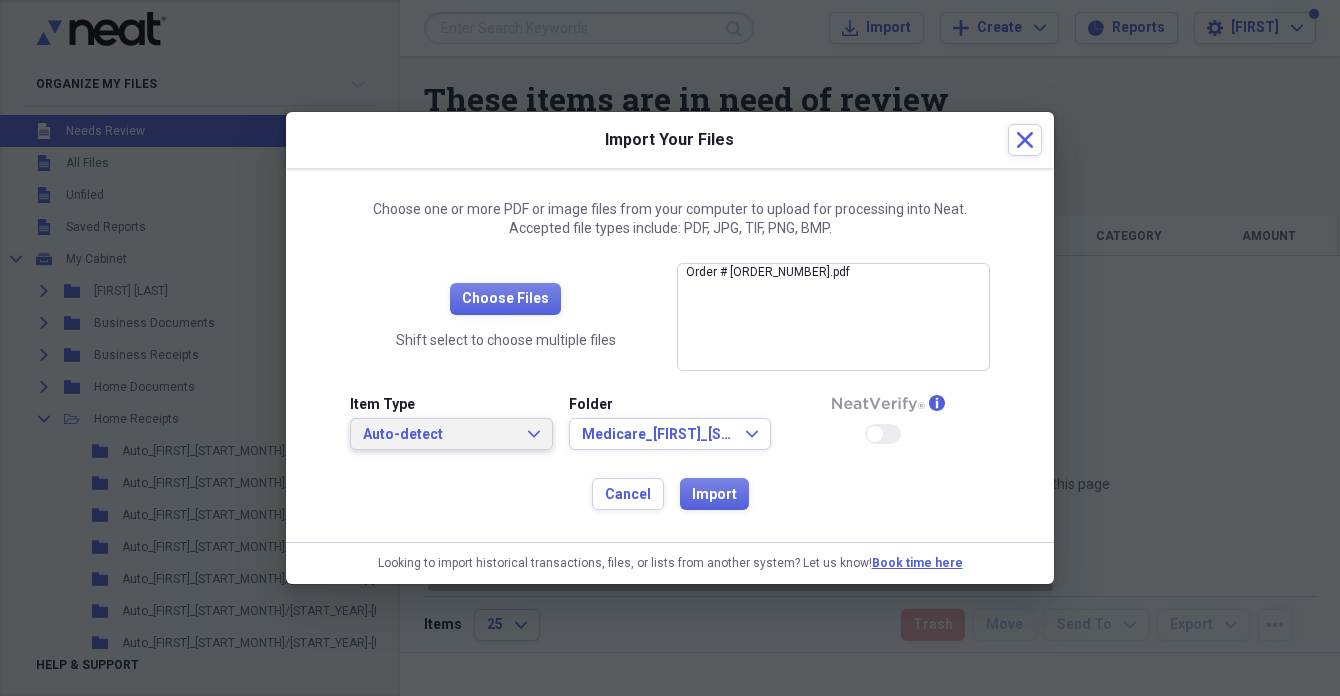 click on "Auto-detect" at bounding box center [439, 435] 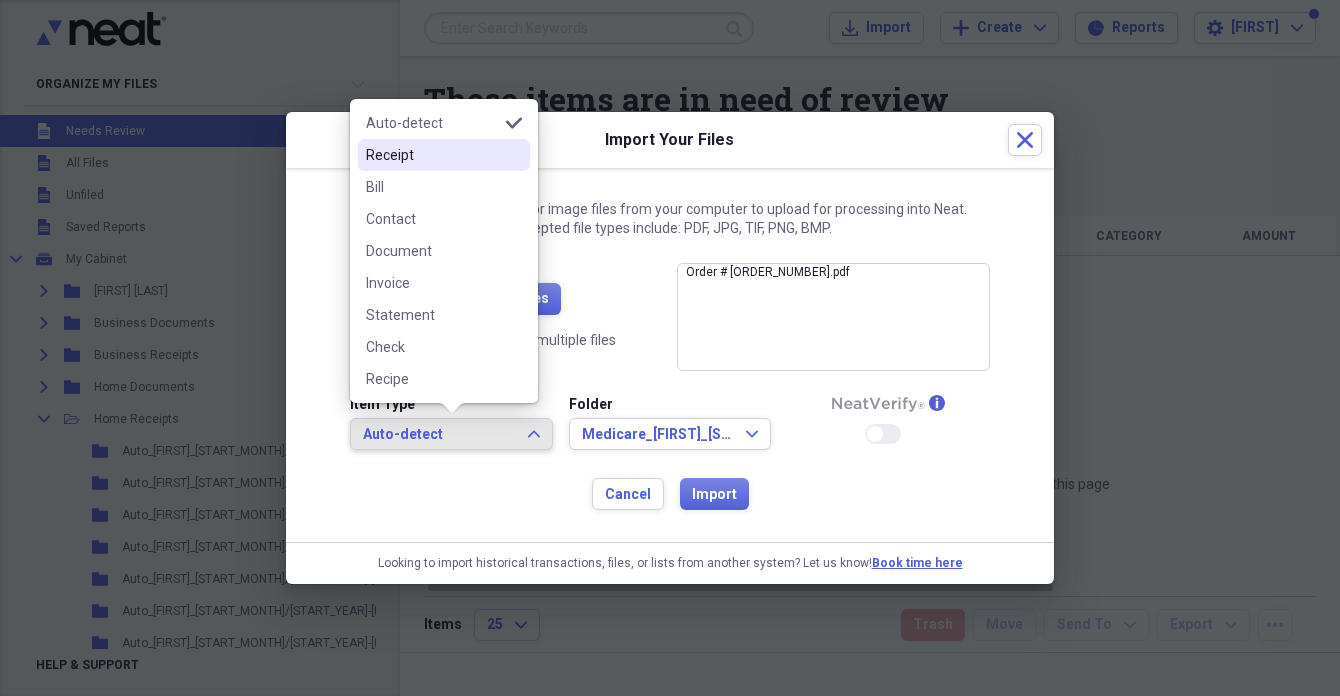 click on "Receipt" at bounding box center (432, 155) 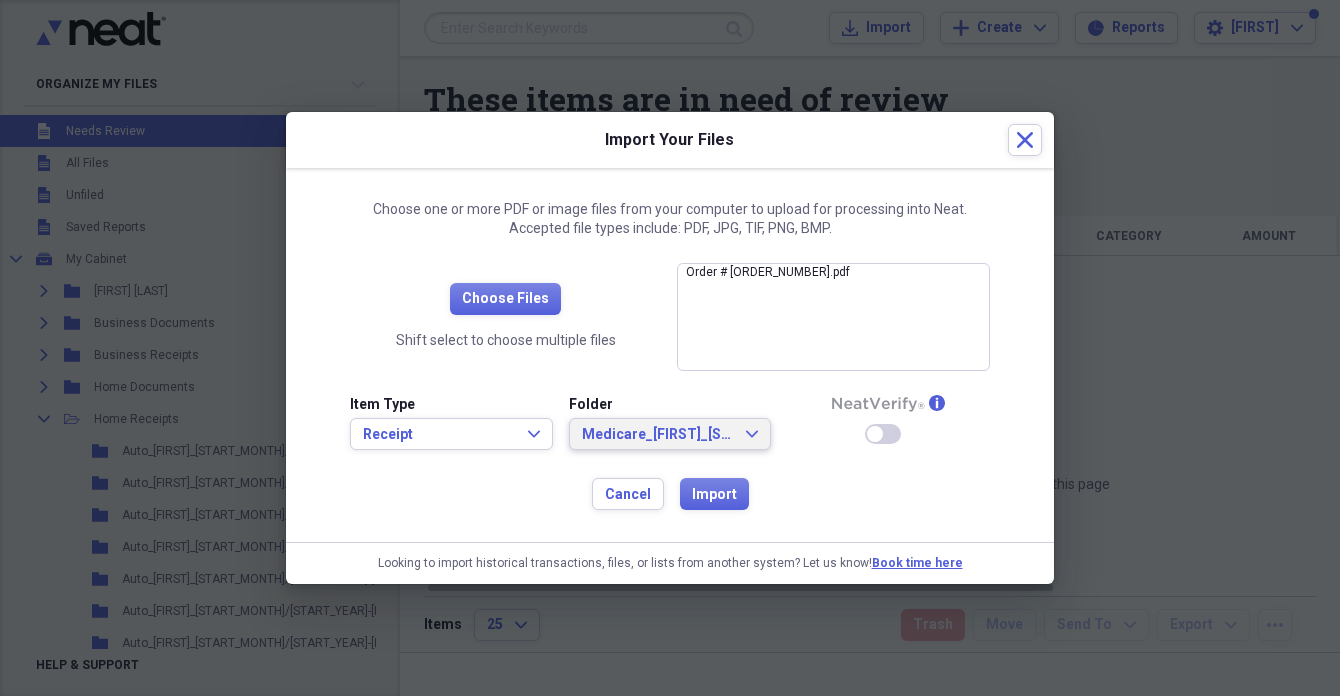 click on "Medicare_[FIRST]_[START_MONTH]/[START_YEAR]" at bounding box center (658, 435) 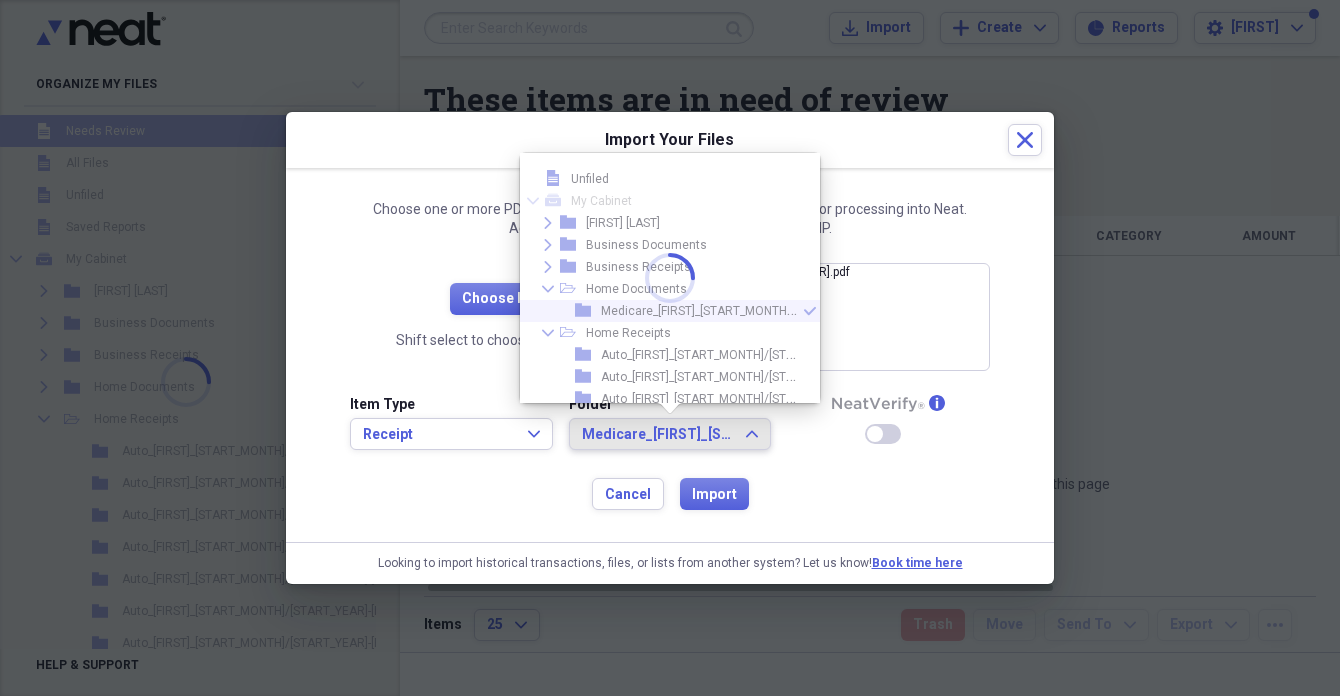 scroll, scrollTop: 33, scrollLeft: 0, axis: vertical 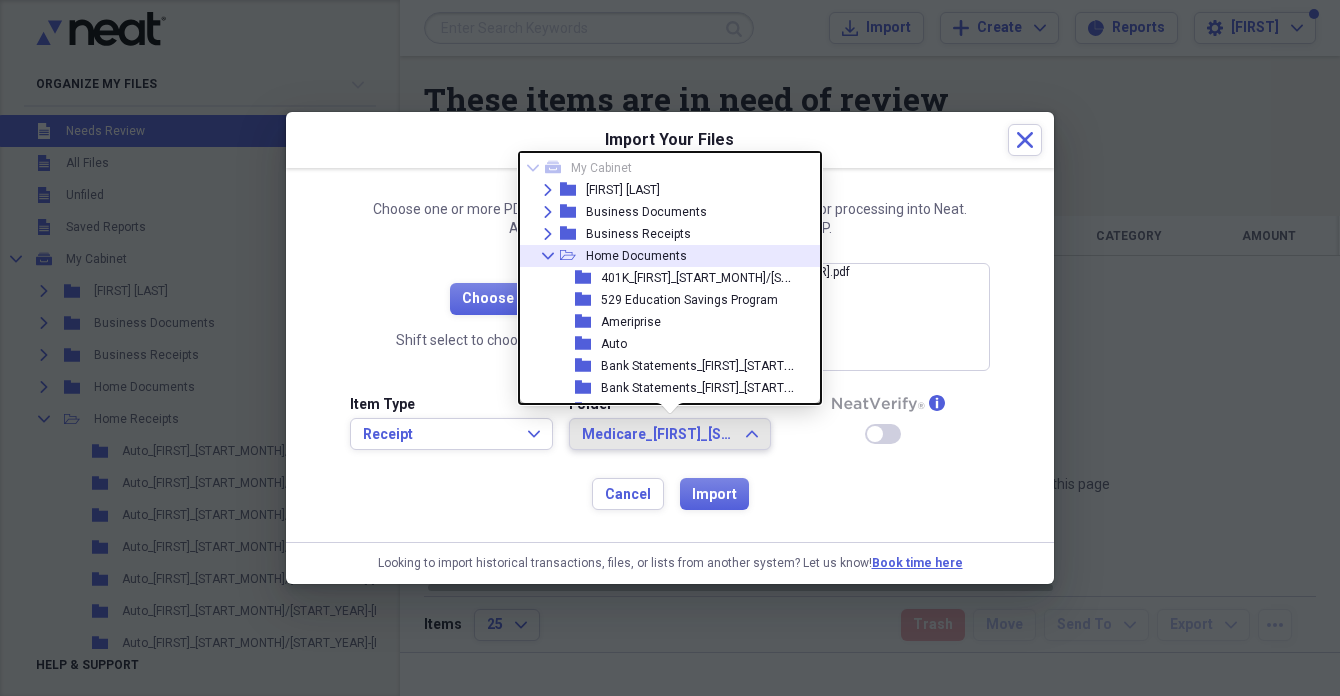 click on "Collapse" at bounding box center [548, 256] 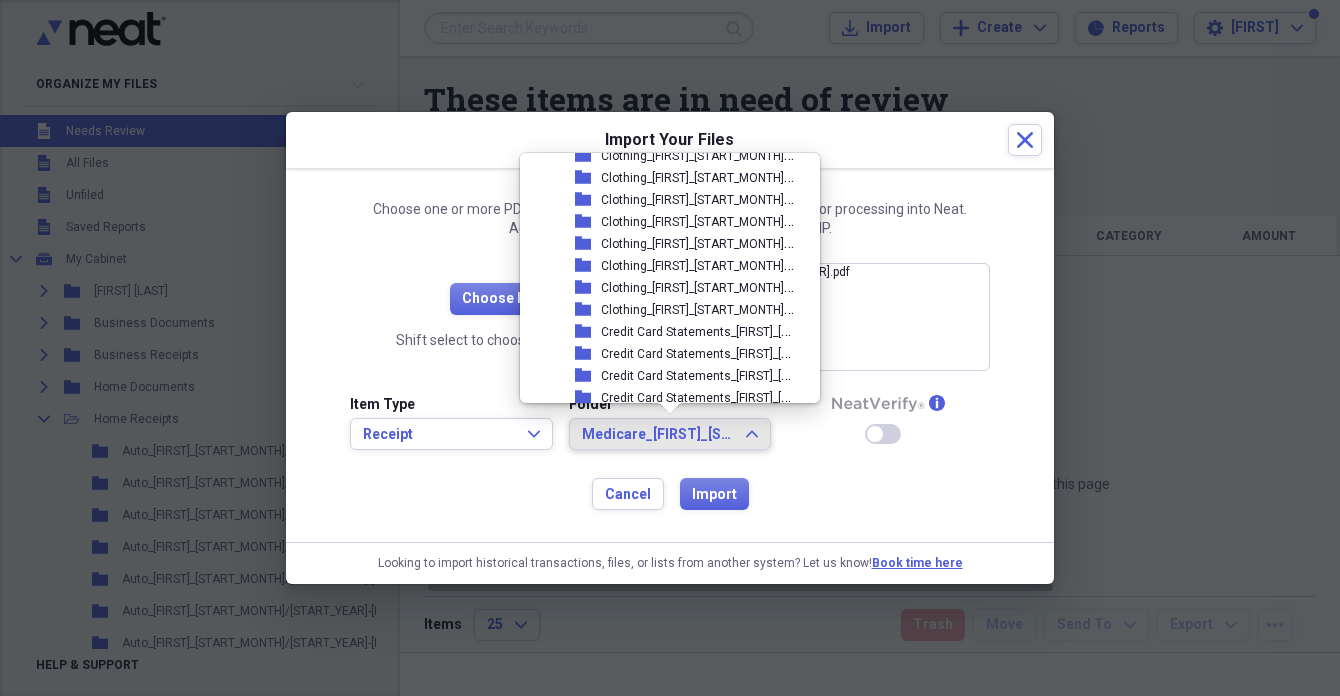 scroll, scrollTop: 569, scrollLeft: 0, axis: vertical 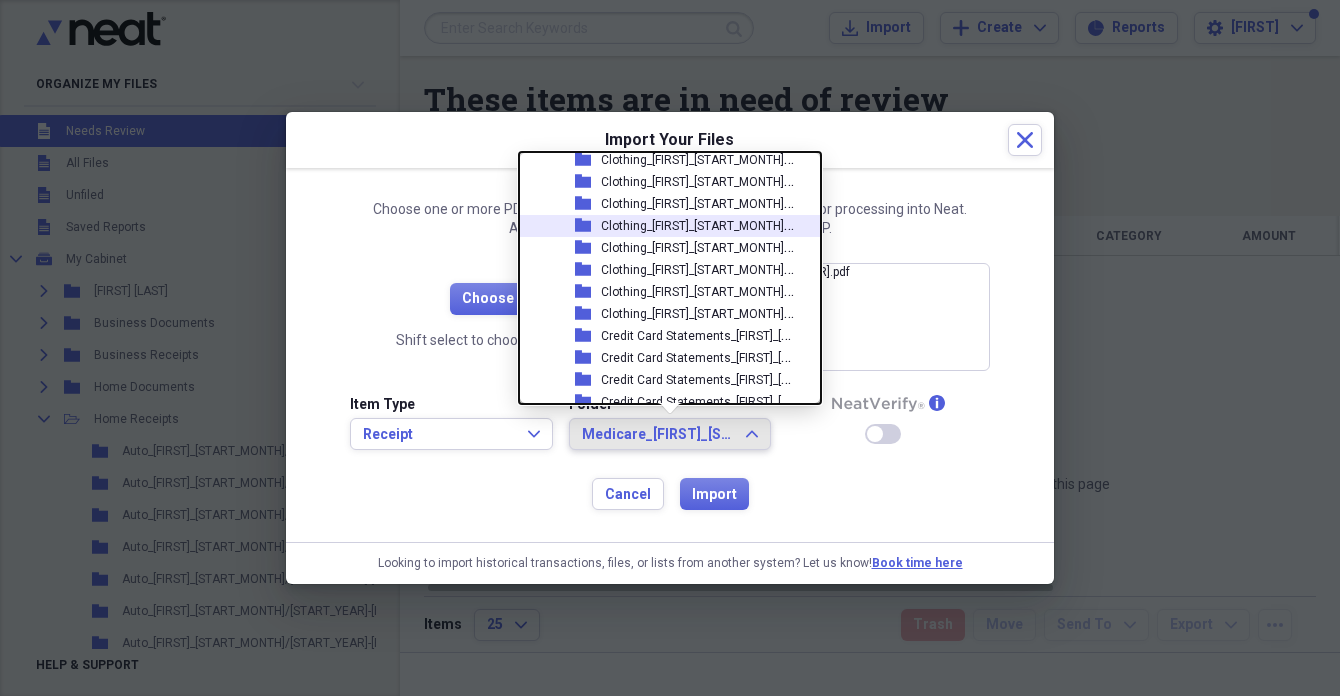 click on "Clothing_[FIRST]_[START_MONTH]/[START_YEAR]" at bounding box center (734, 224) 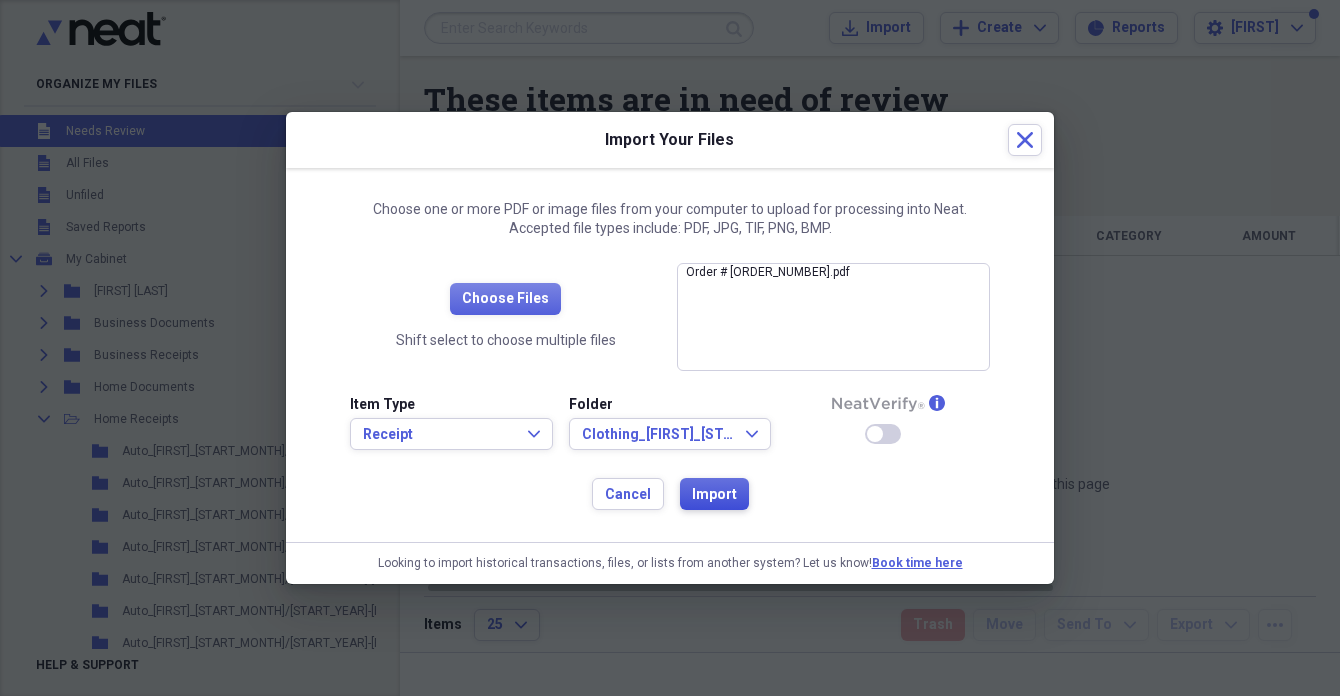click on "Import" at bounding box center [714, 495] 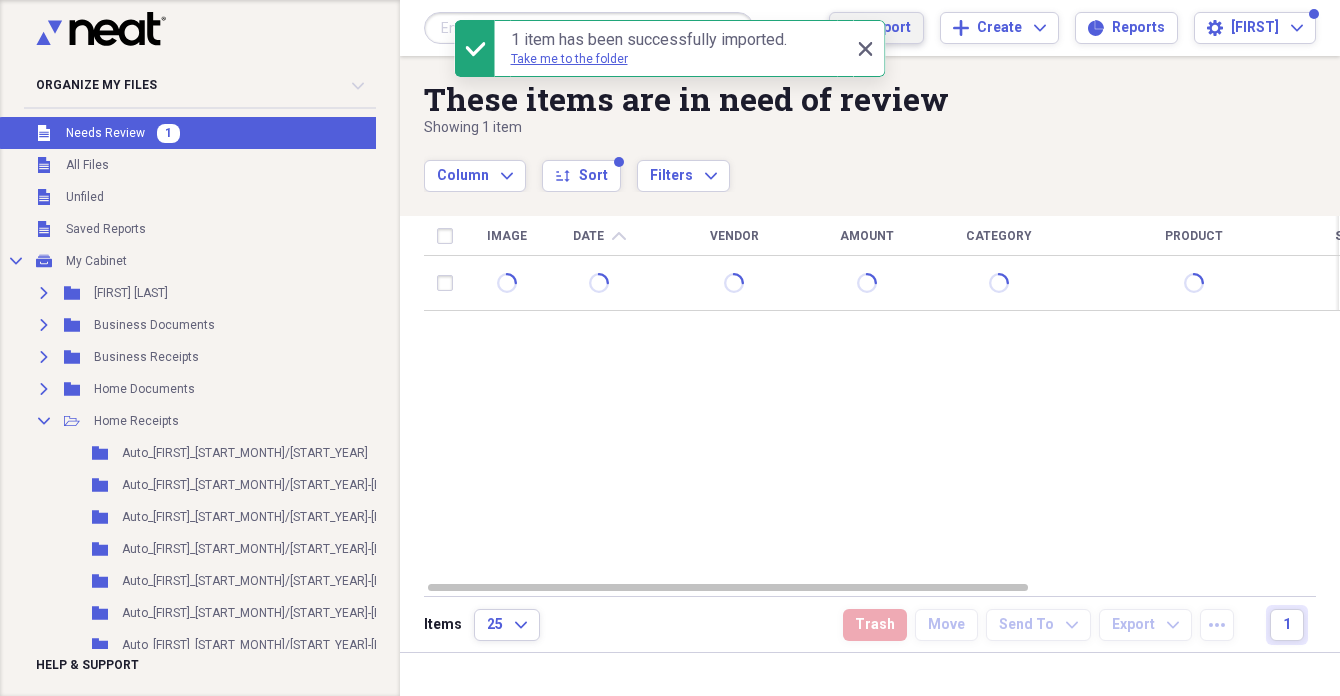 click on "Import Import" at bounding box center (876, 28) 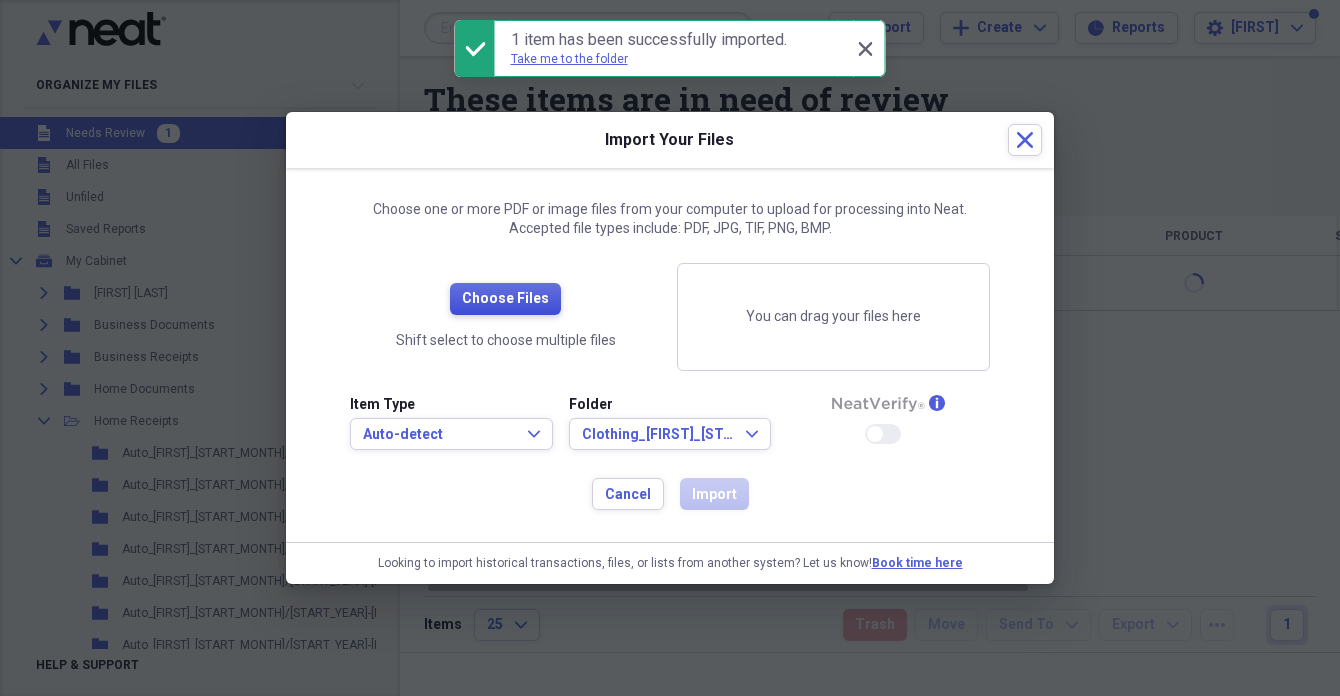 click on "Choose Files" at bounding box center (505, 299) 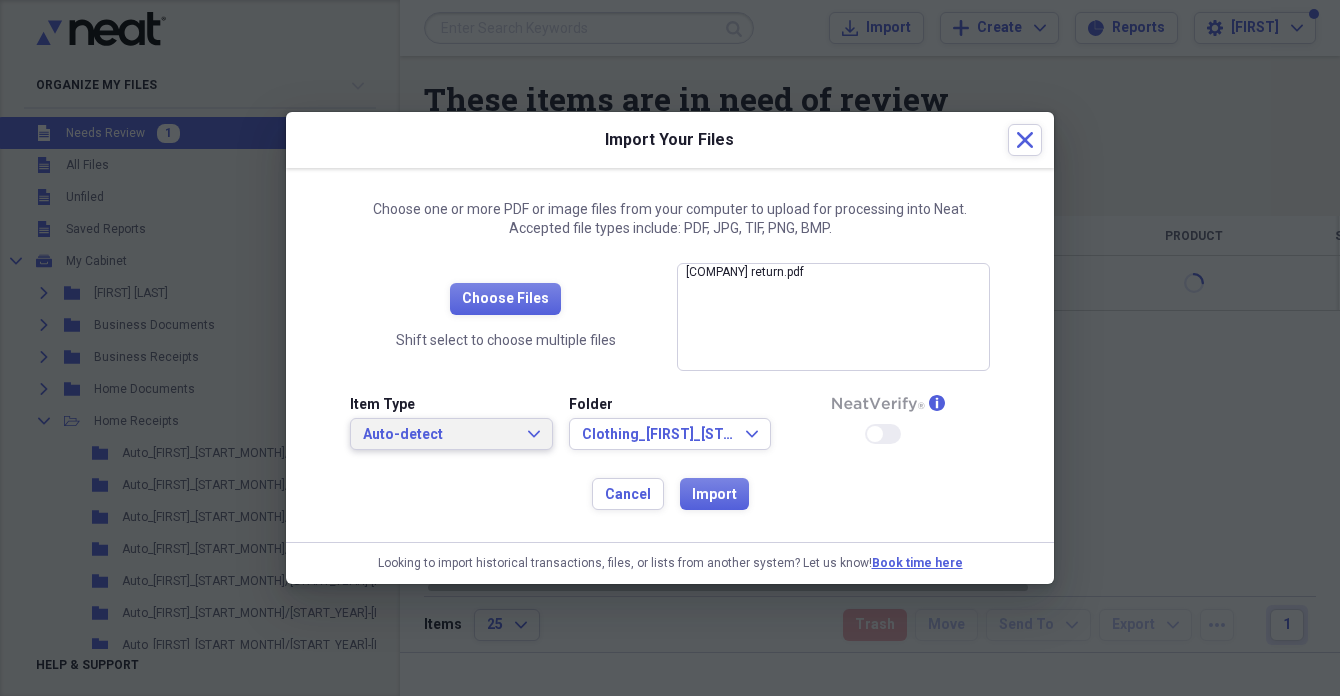 click on "Auto-detect" at bounding box center [439, 435] 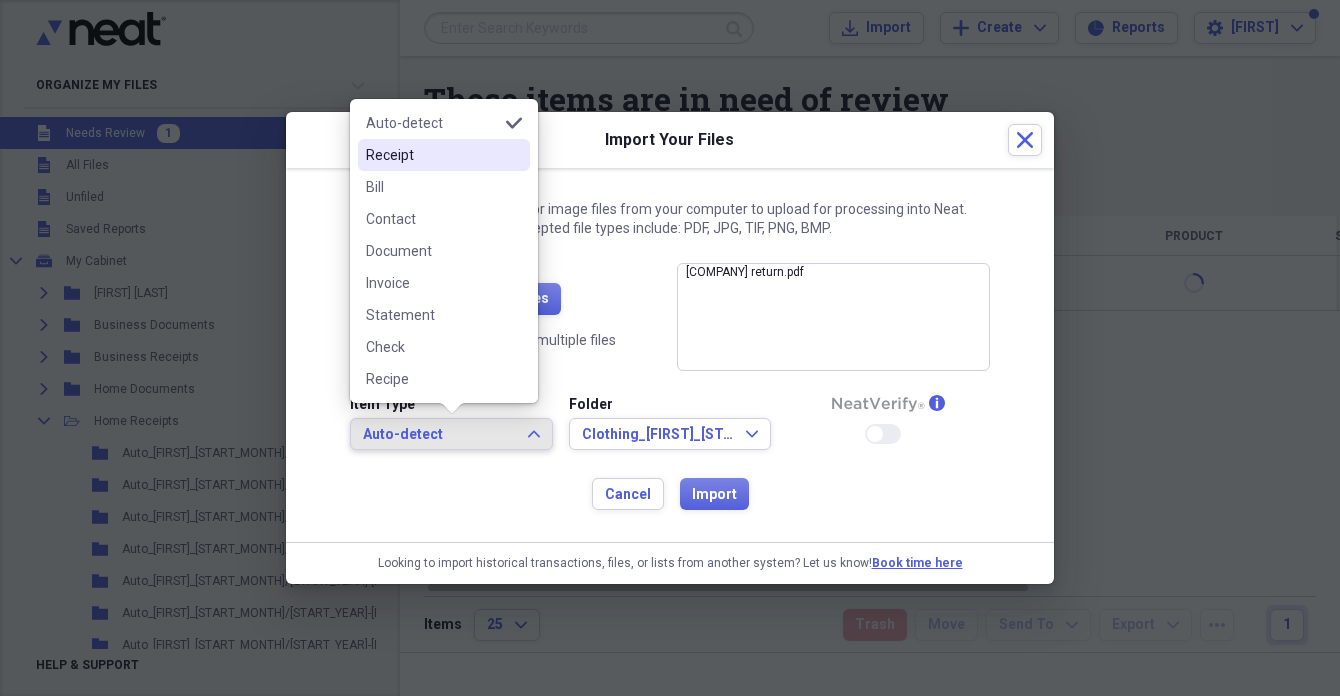 click on "Receipt" at bounding box center [432, 155] 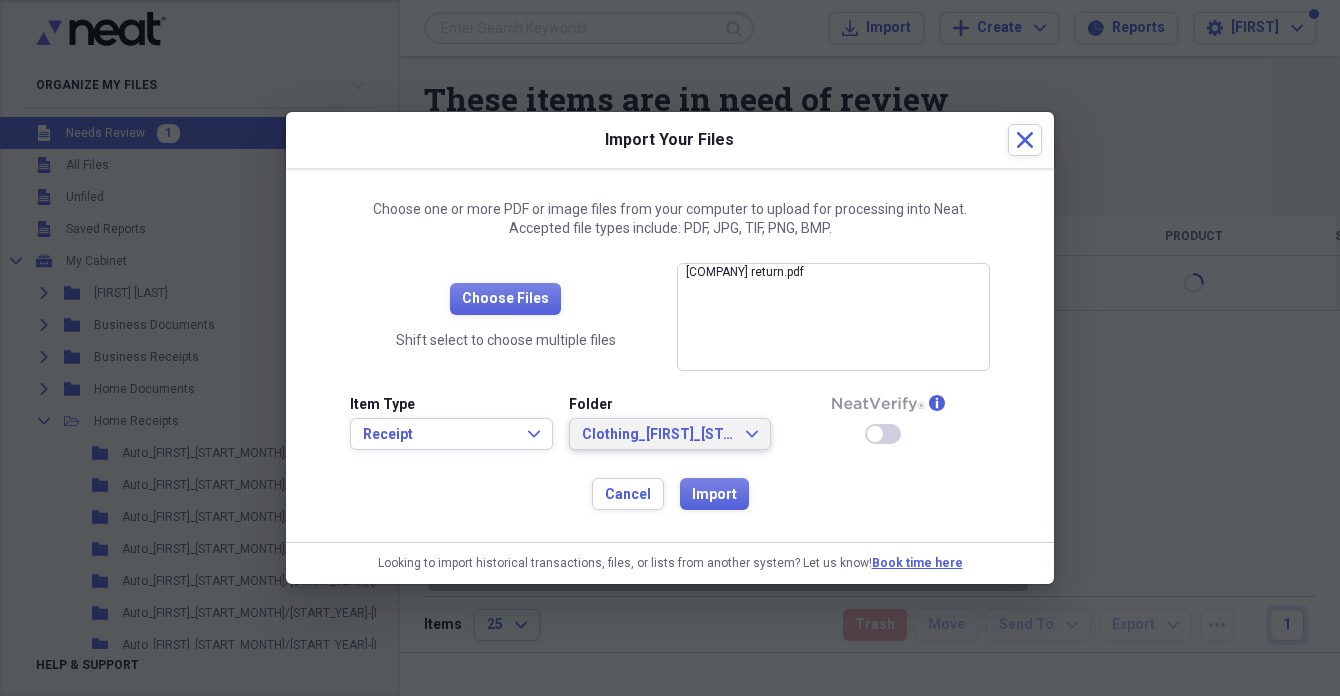 click on "Clothing_[FIRST]_[START_MONTH]/[START_YEAR]" at bounding box center (658, 435) 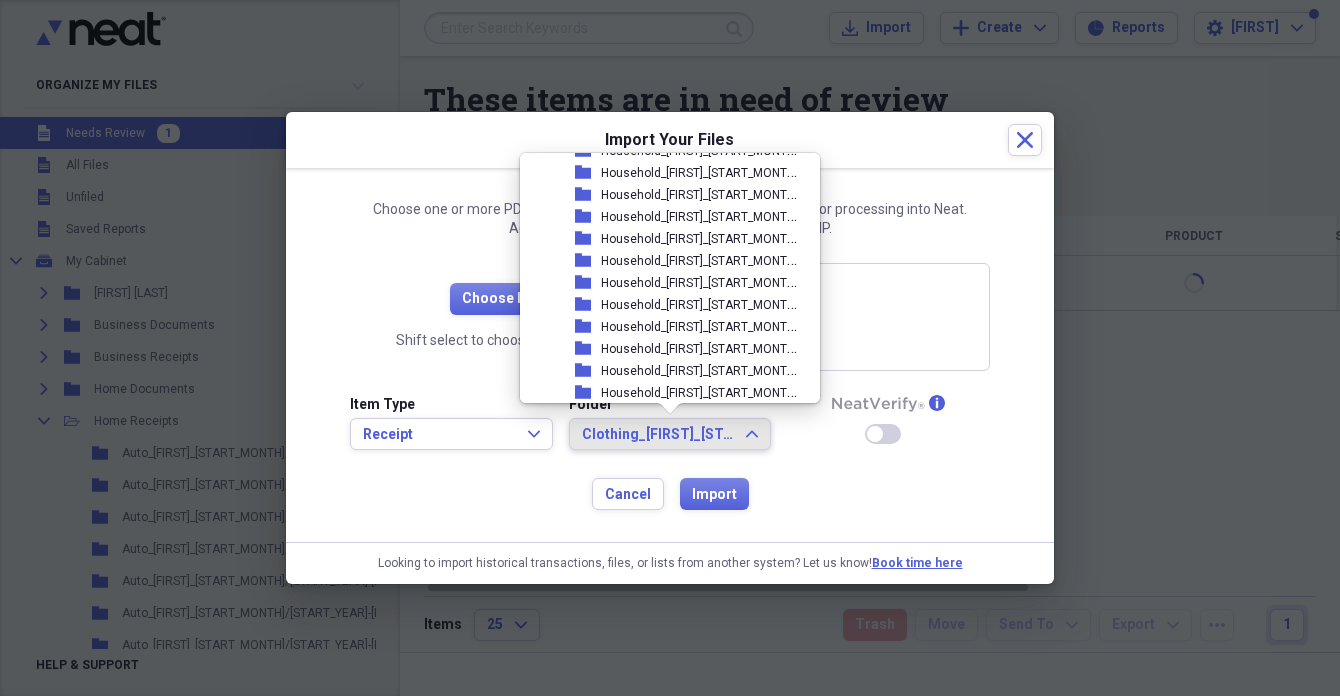 scroll, scrollTop: 2285, scrollLeft: 0, axis: vertical 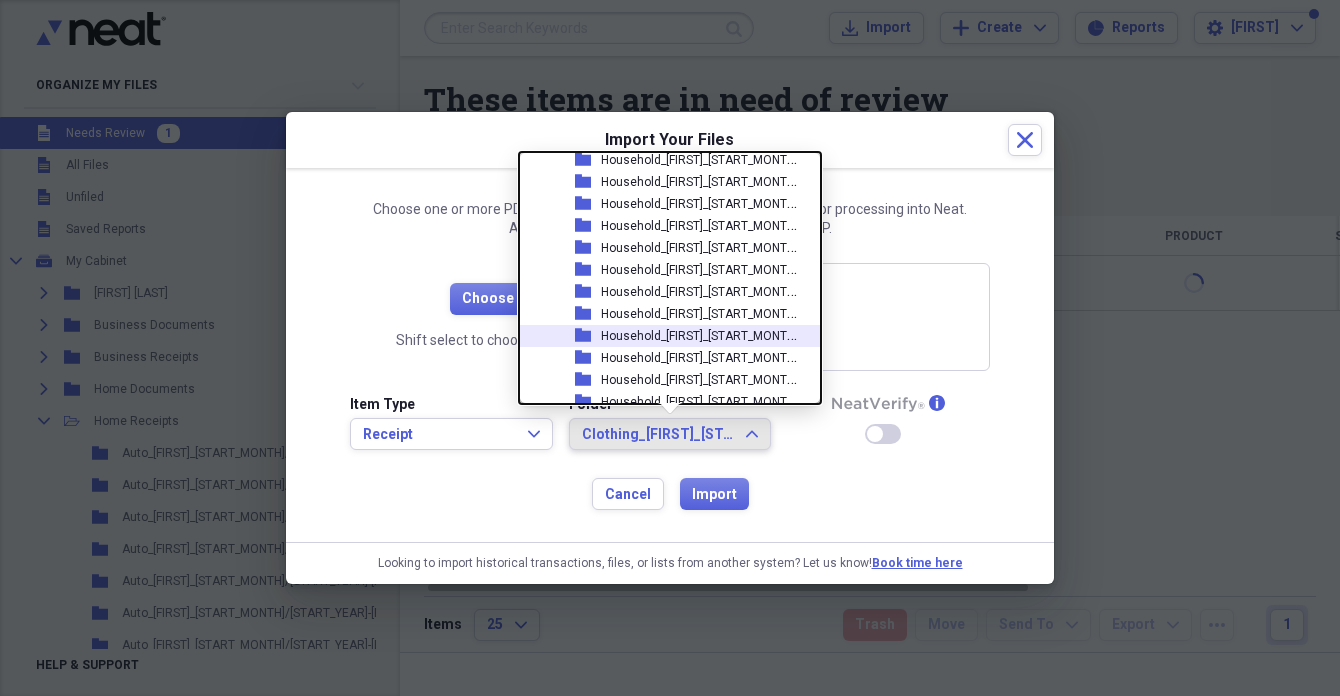 click on "Household_[FIRST]_[START_MONTH]/[START_YEAR]" at bounding box center [699, 336] 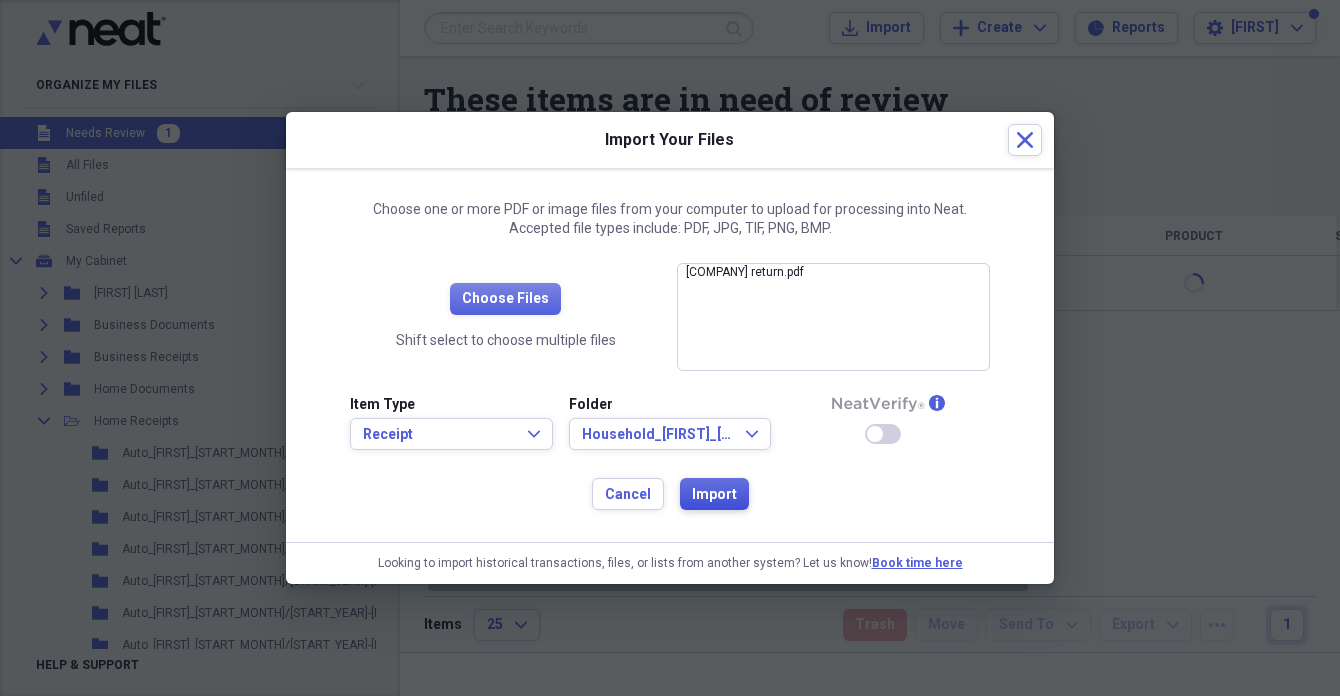 click on "Import" at bounding box center [714, 495] 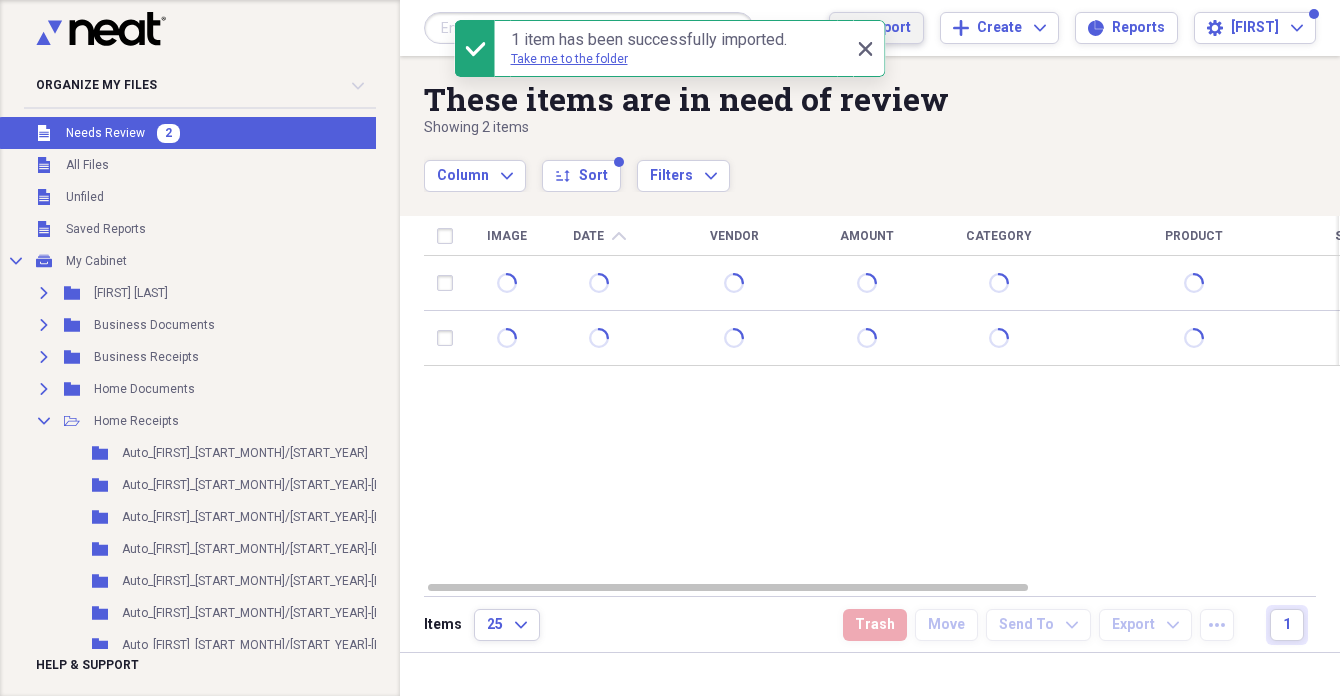 click on "Import" at bounding box center [888, 28] 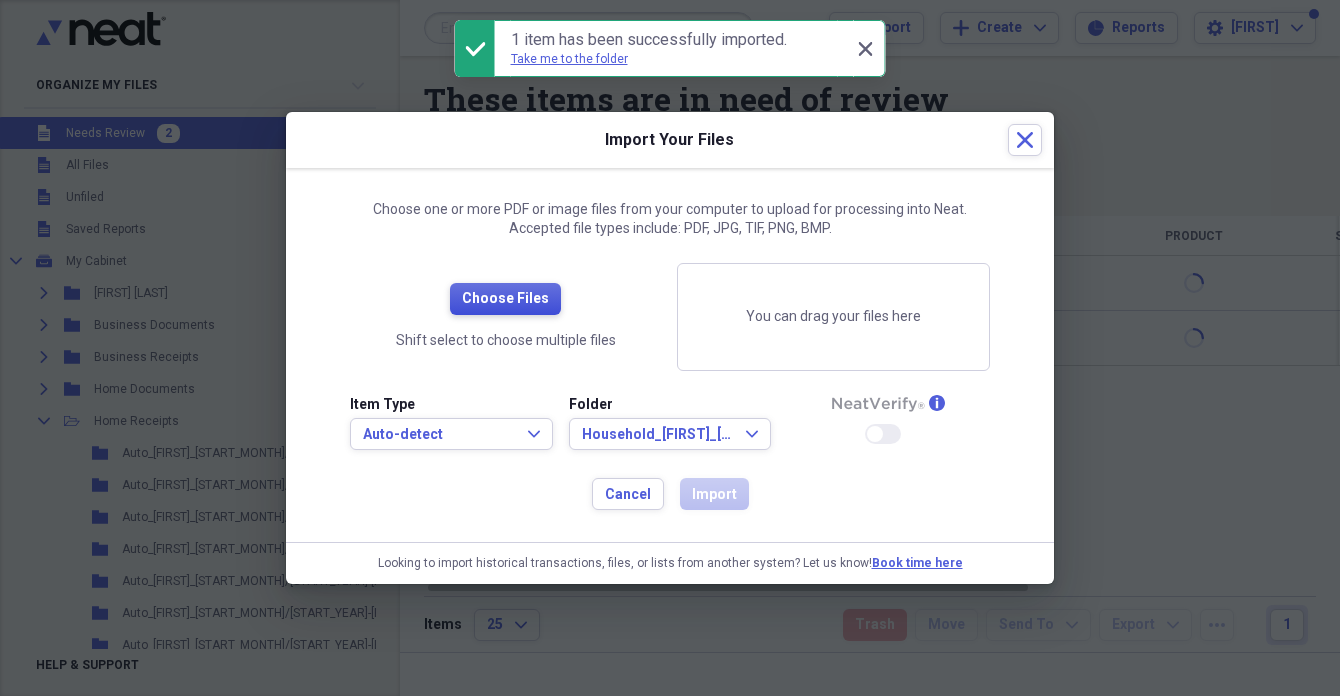 click on "Choose Files" at bounding box center (505, 299) 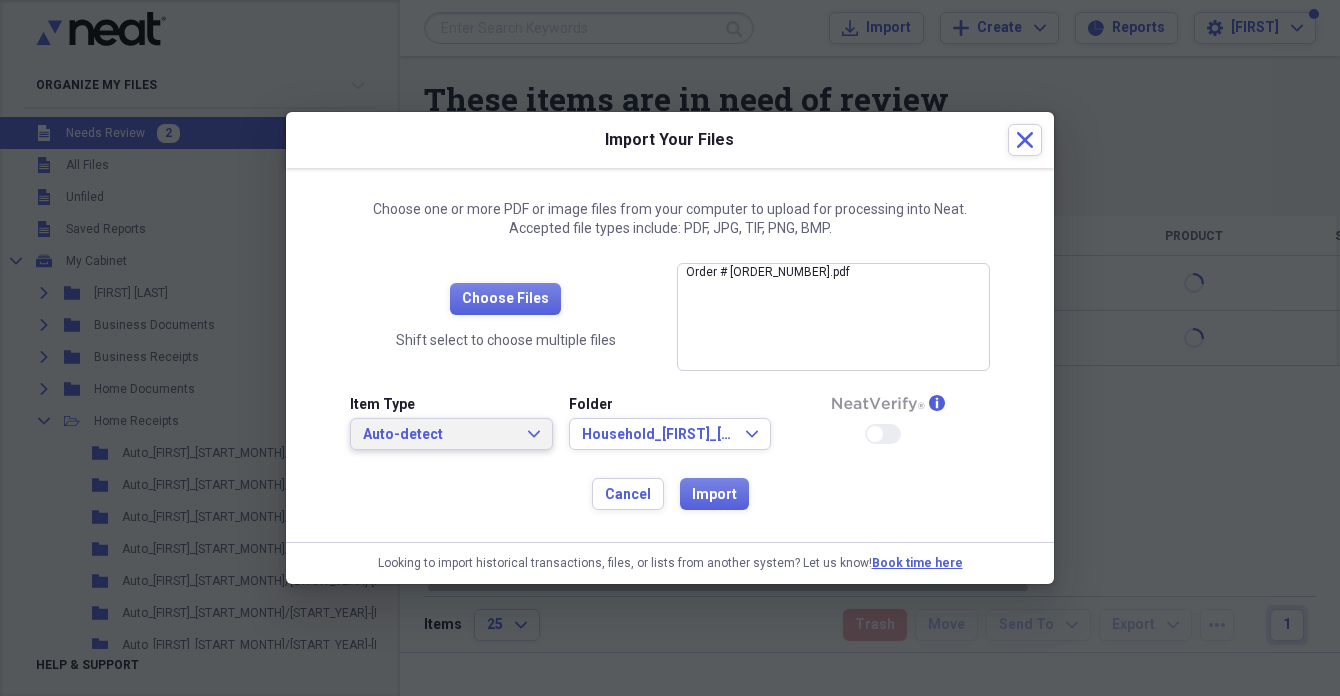 click on "Auto-detect" at bounding box center (439, 435) 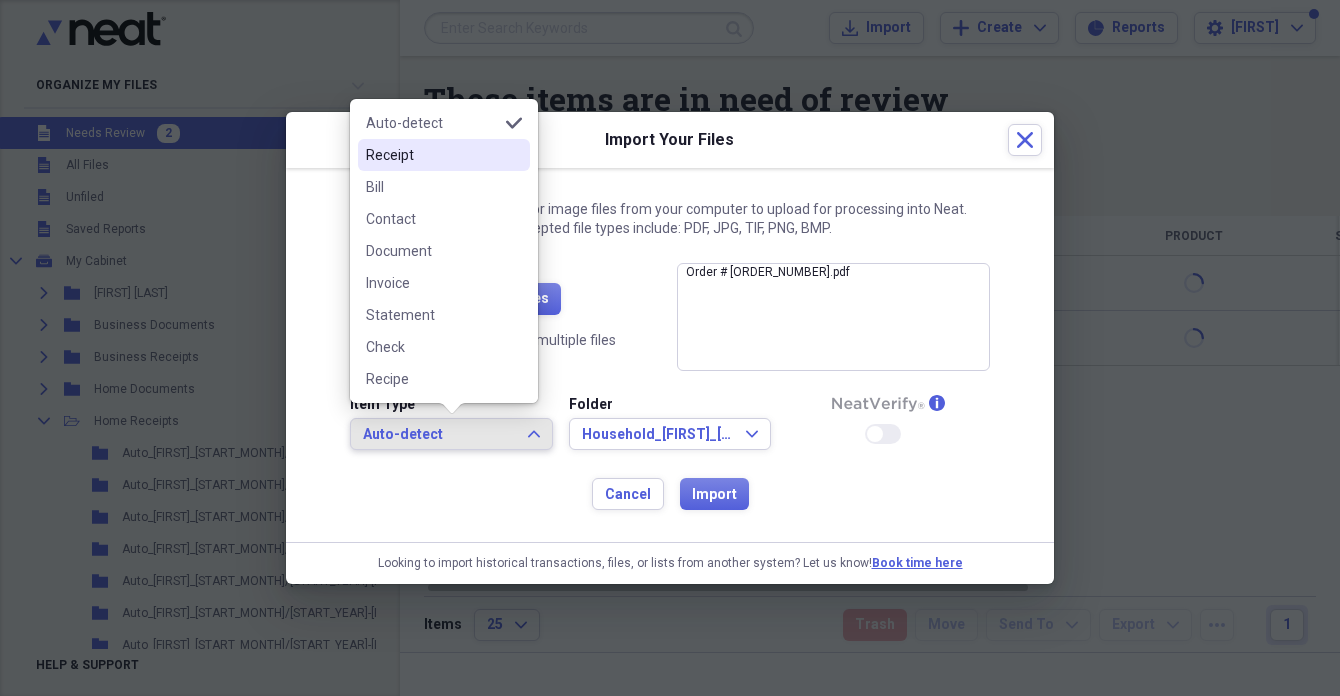 click on "Receipt" at bounding box center [432, 155] 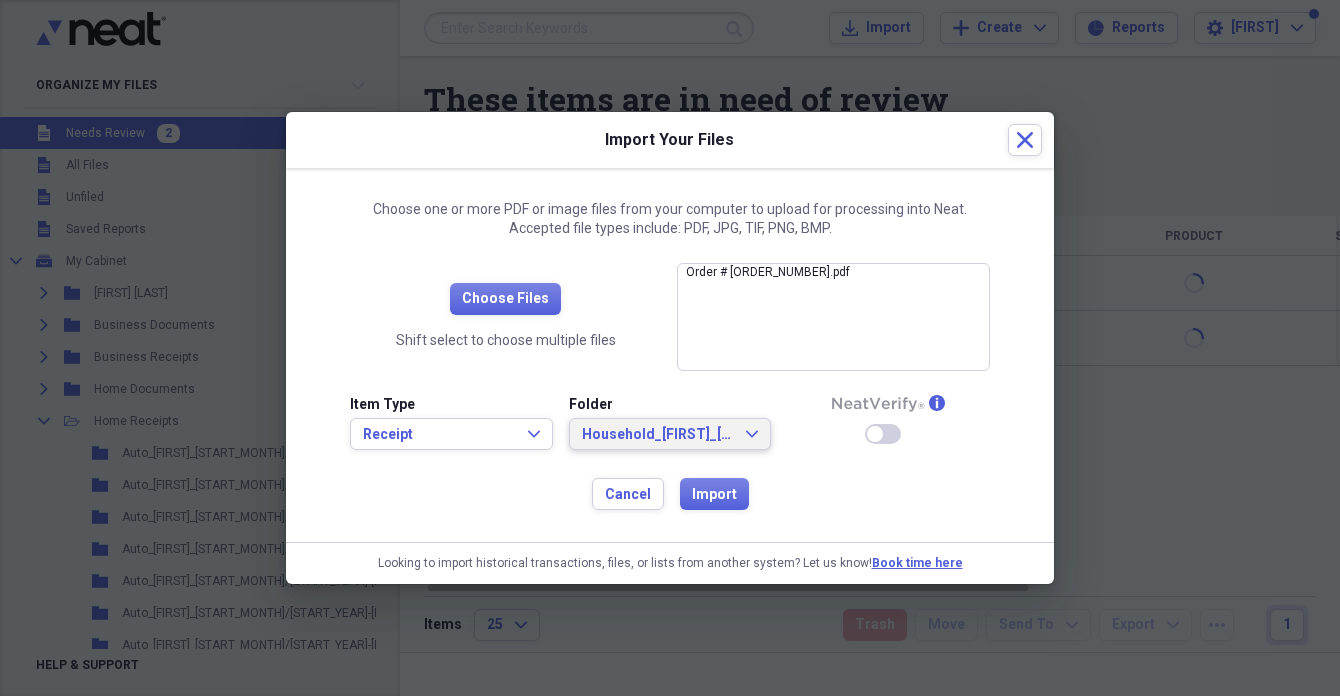 click on "Household_[FIRST]_[START_MONTH]/[START_YEAR]" at bounding box center [658, 435] 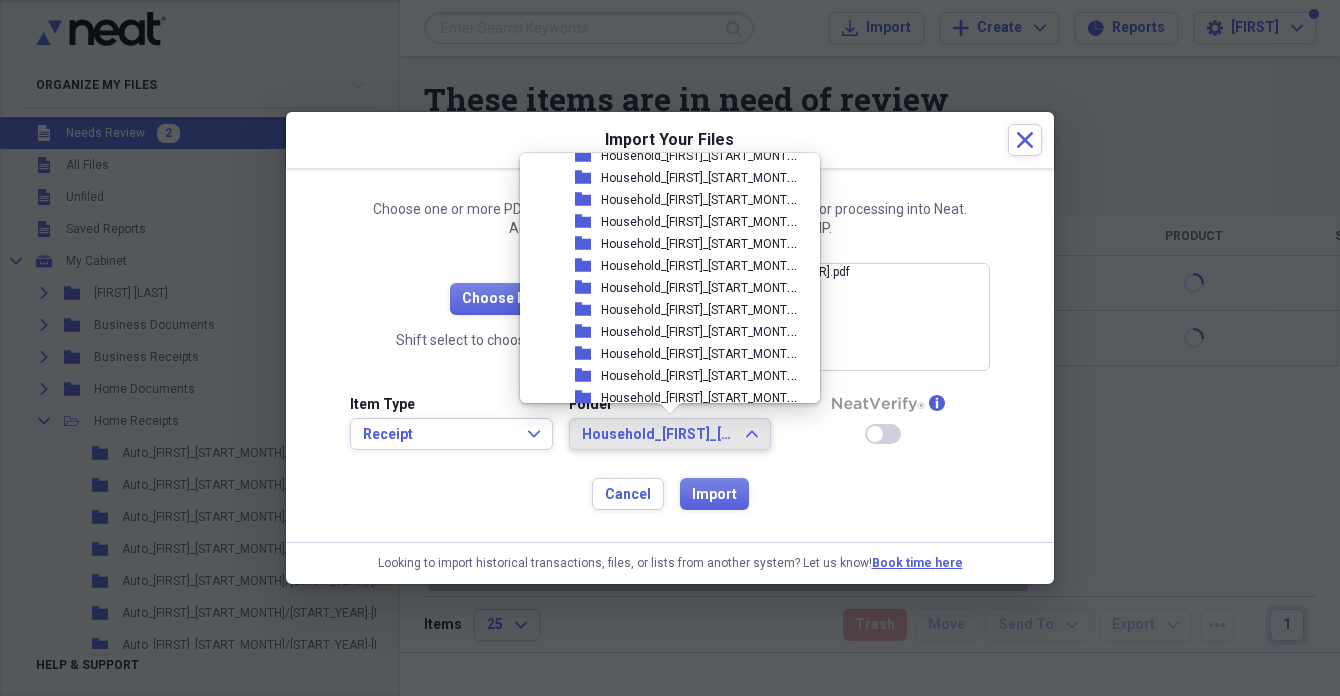 scroll, scrollTop: 2130, scrollLeft: 0, axis: vertical 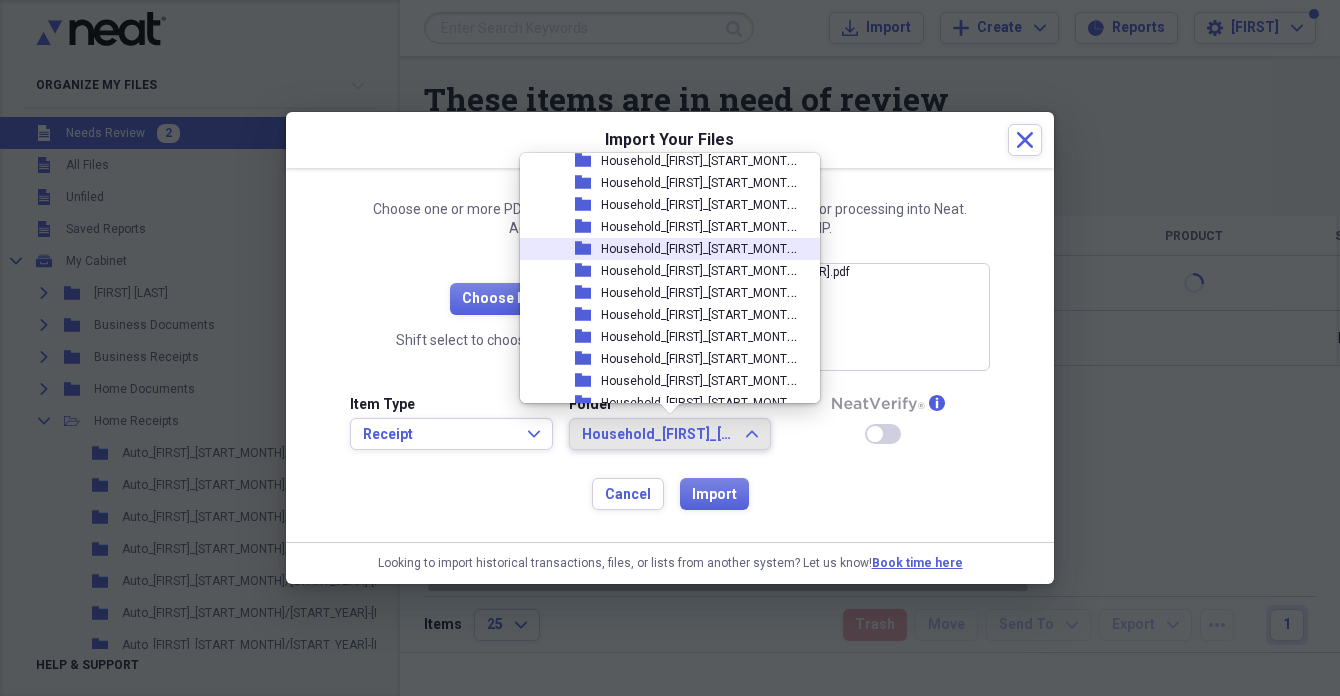 click on "Household_[FIRST]_[START_MONTH]/[START_YEAR]" at bounding box center (741, 247) 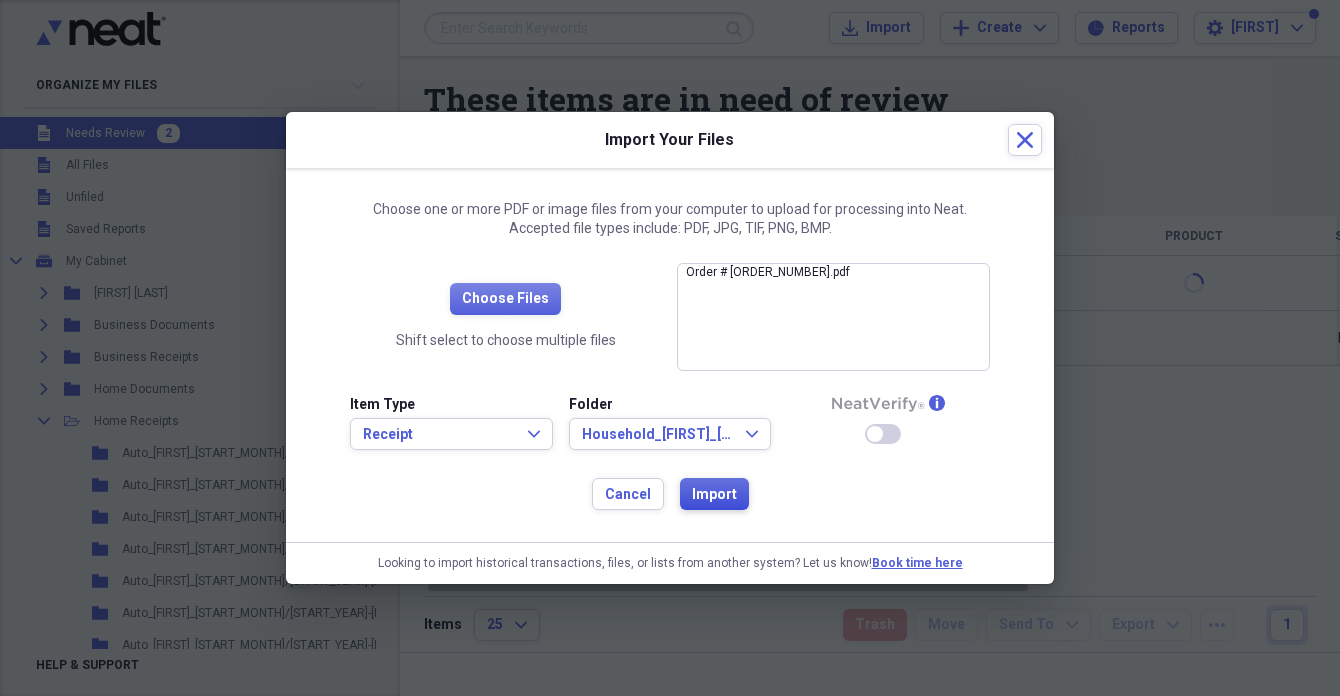 click on "Import" at bounding box center [714, 495] 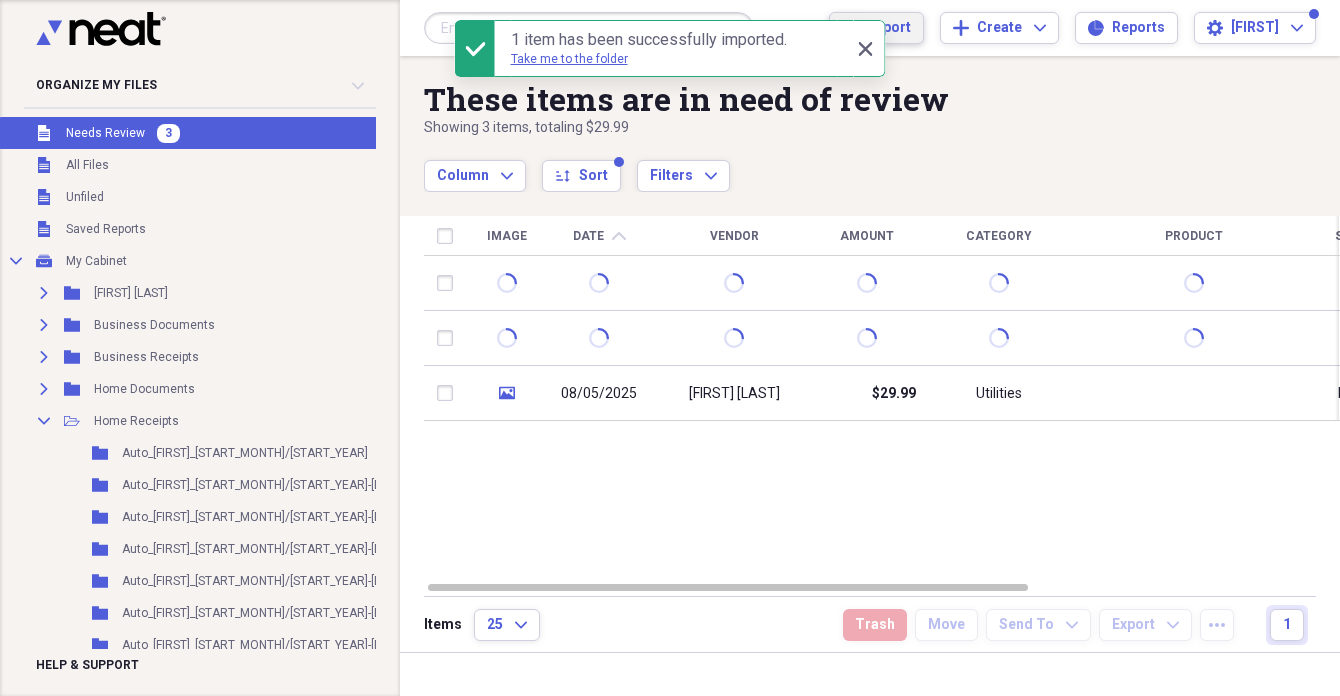 click on "Import" at bounding box center (888, 28) 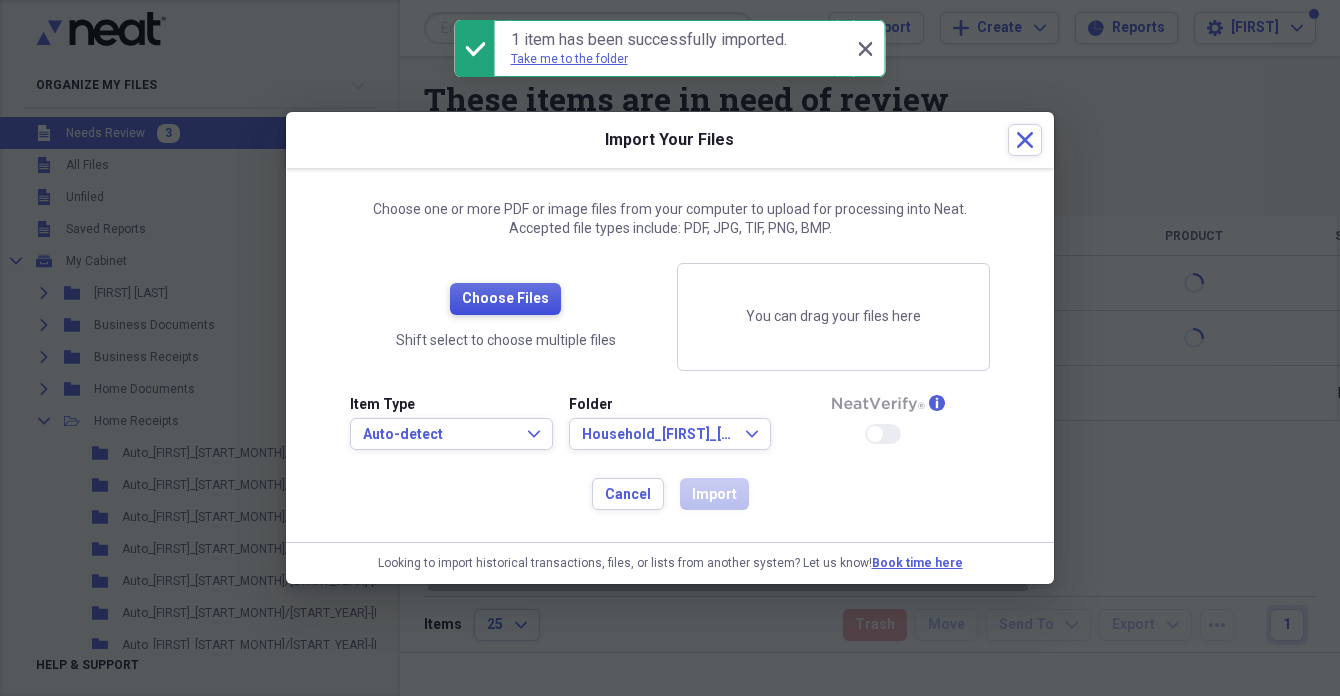 click on "Choose Files" at bounding box center (505, 299) 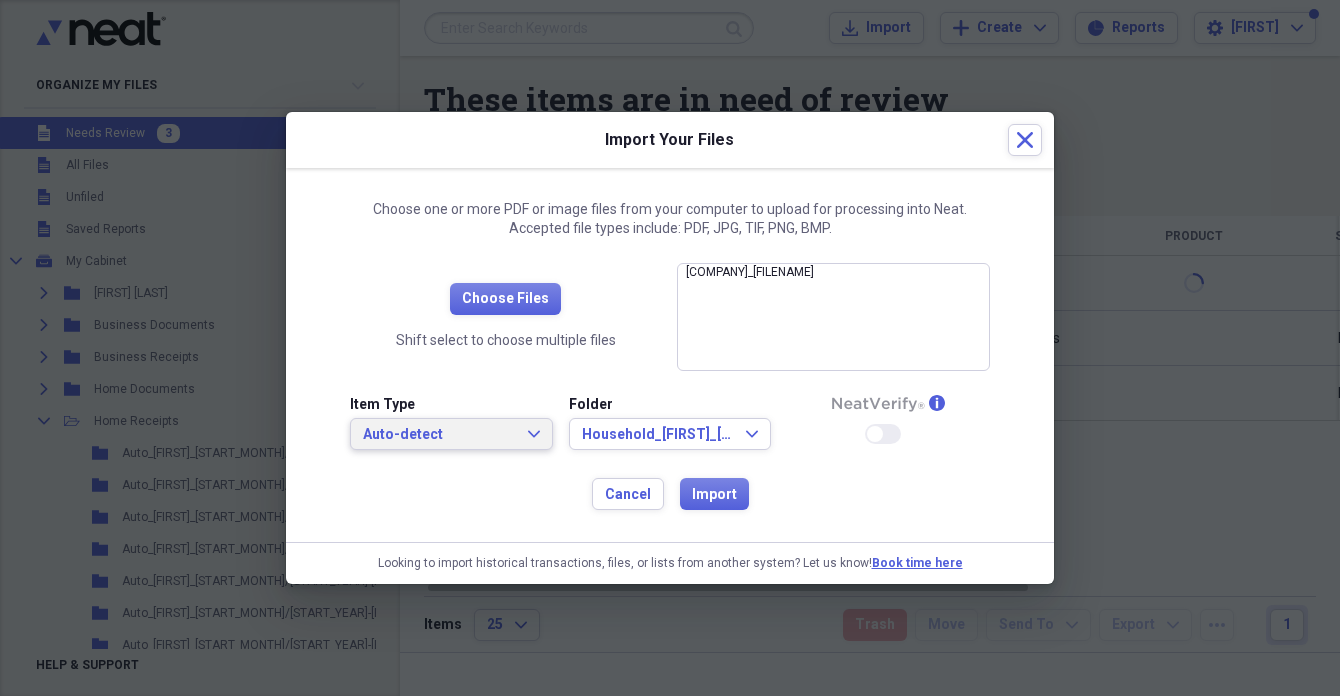 click on "Auto-detect" at bounding box center [439, 435] 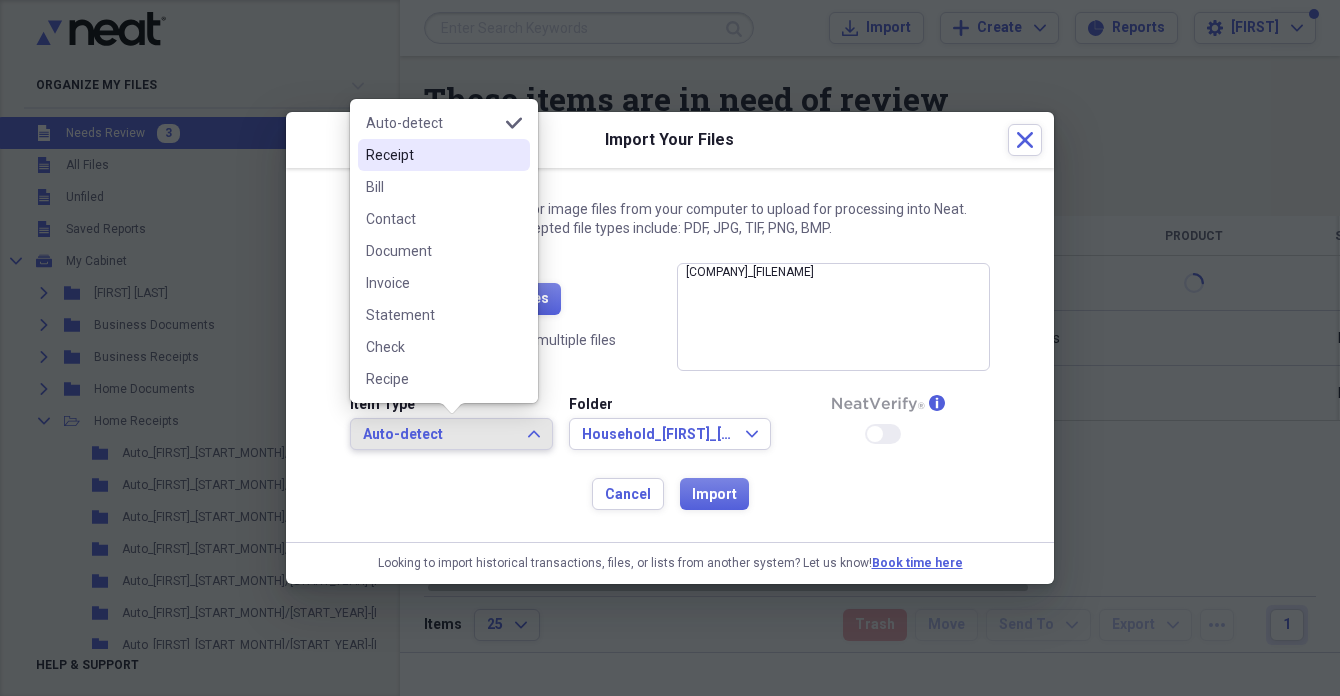 click on "Receipt" at bounding box center (432, 155) 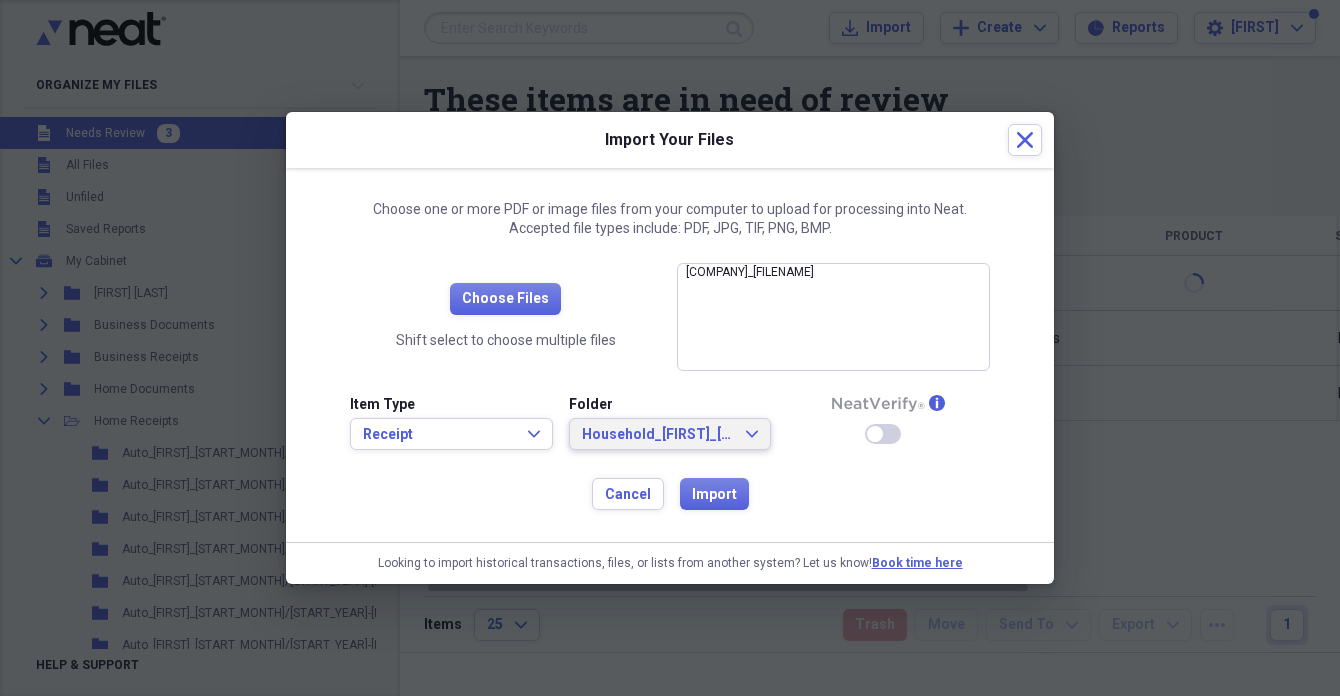click on "Household_[FIRST]_[START_MONTH]/[START_YEAR]" at bounding box center (658, 435) 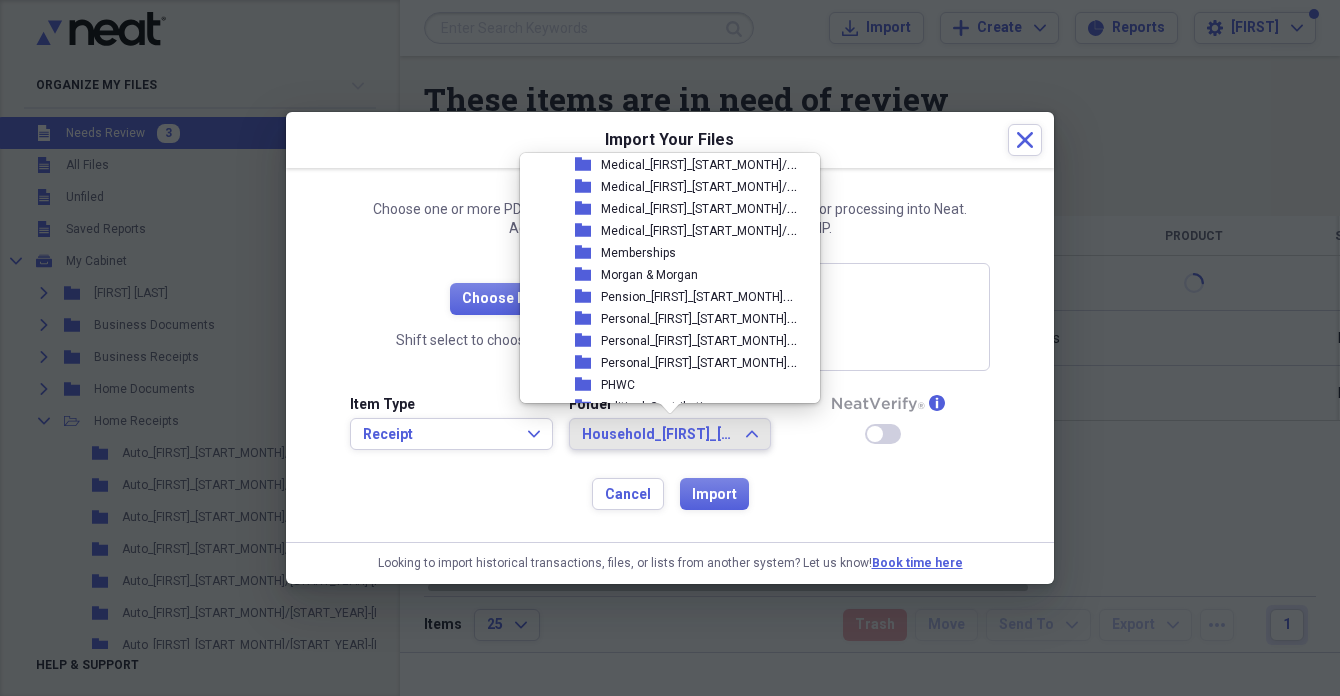 scroll, scrollTop: 2739, scrollLeft: 0, axis: vertical 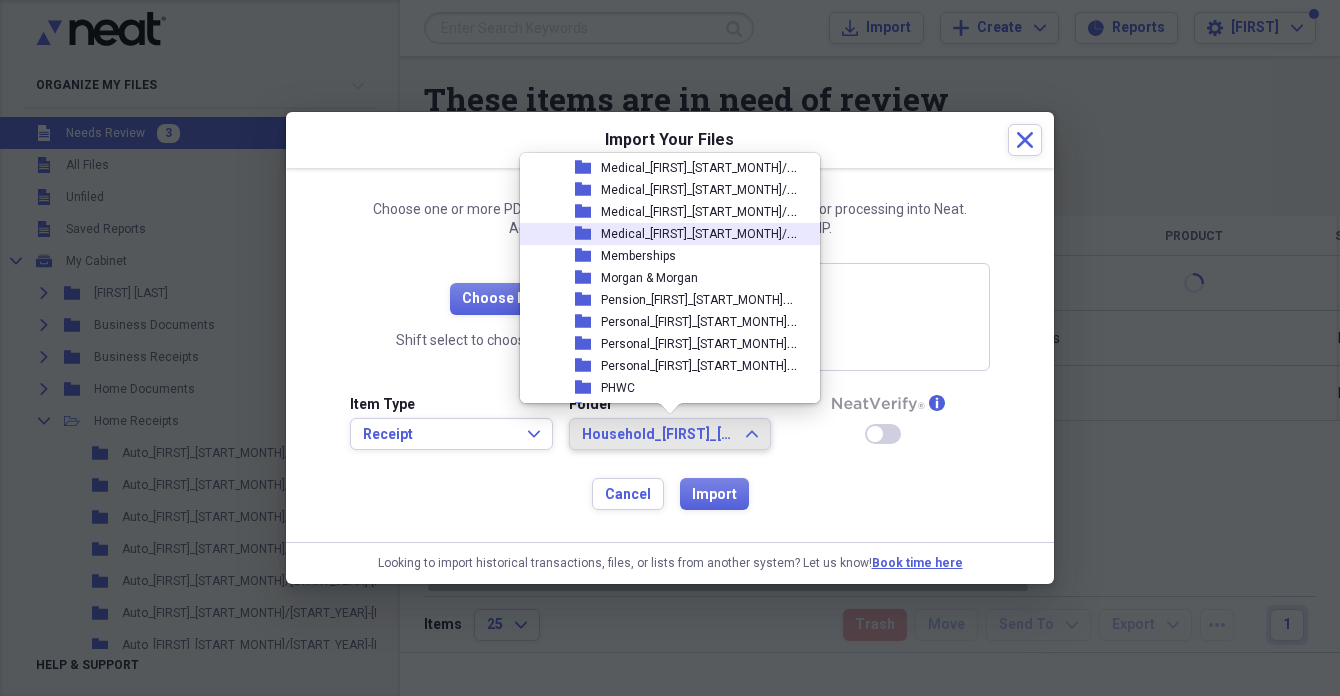 click on "Medical_[FIRST]_[START_MONTH]/[START_YEAR]" at bounding box center (733, 232) 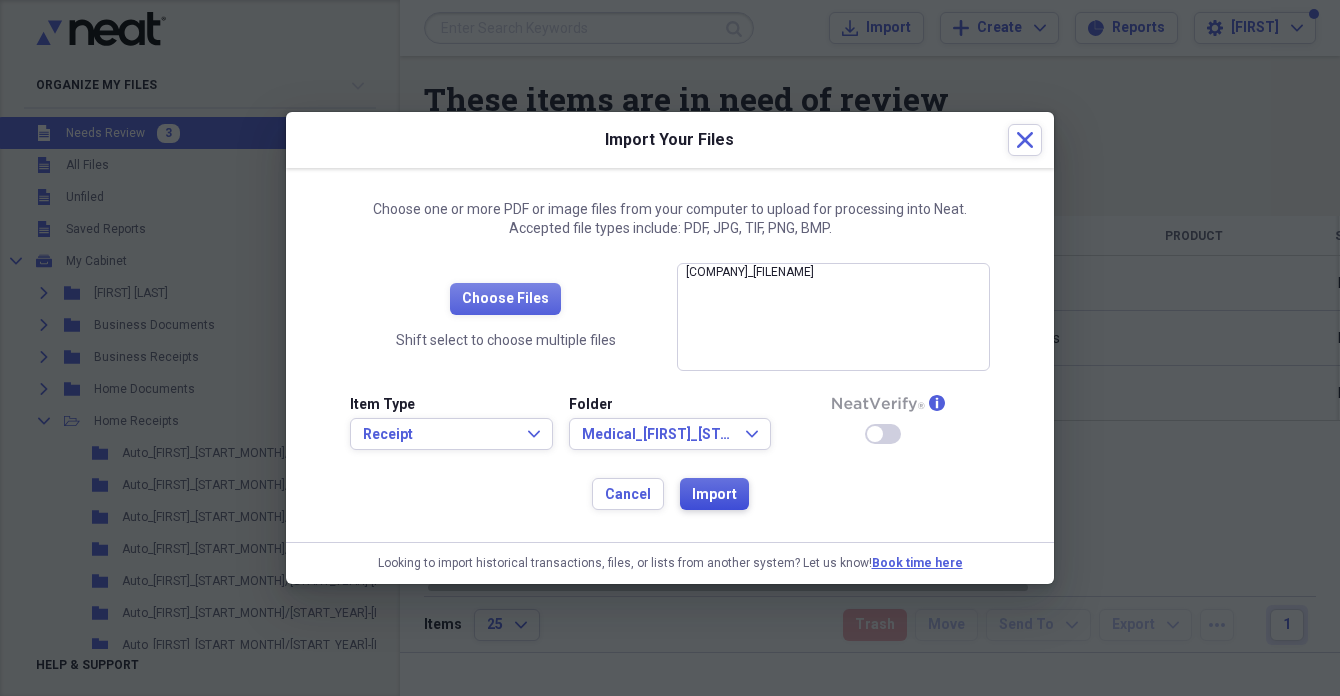 click on "Import" at bounding box center [714, 495] 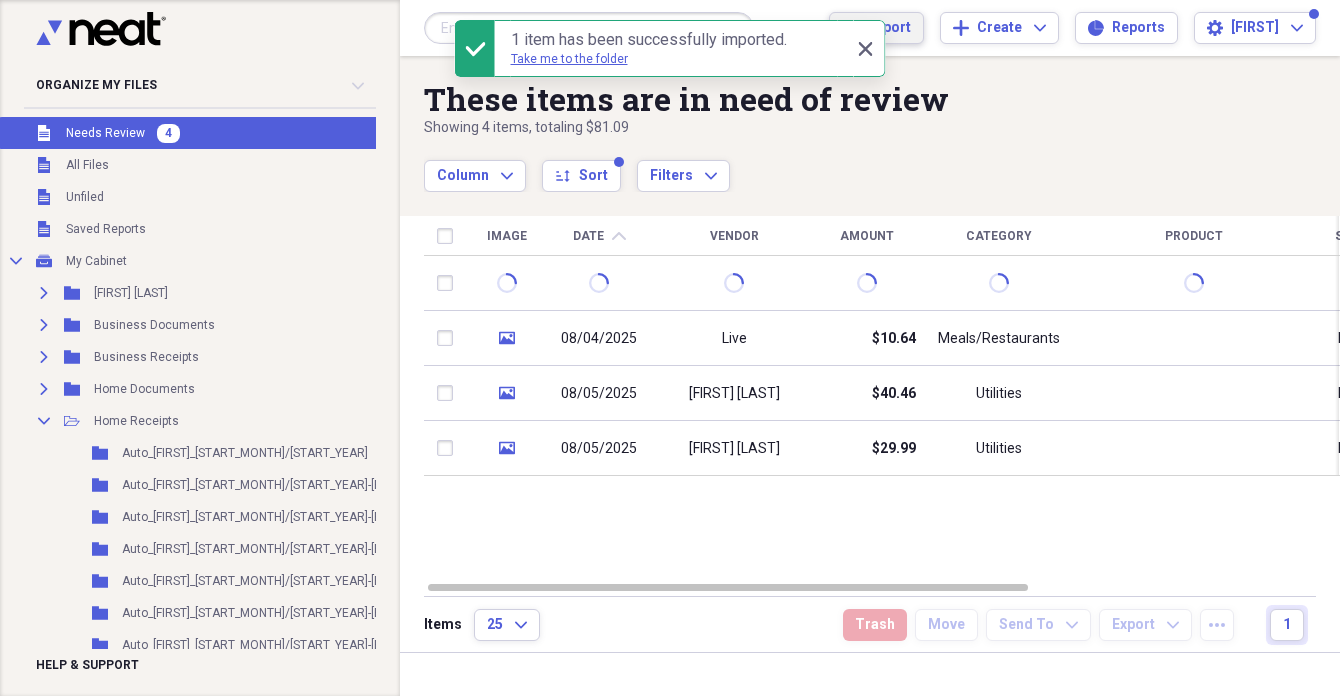 click on "Import" at bounding box center [888, 28] 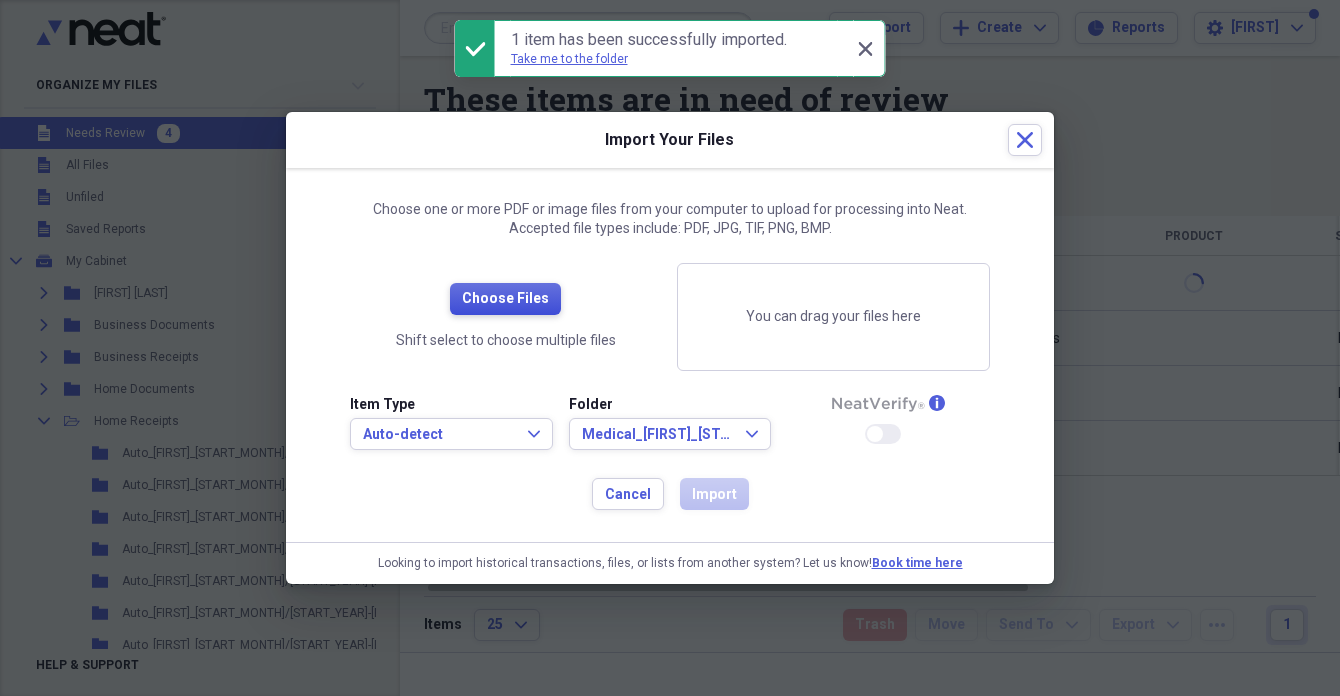 click on "Choose Files" at bounding box center (505, 299) 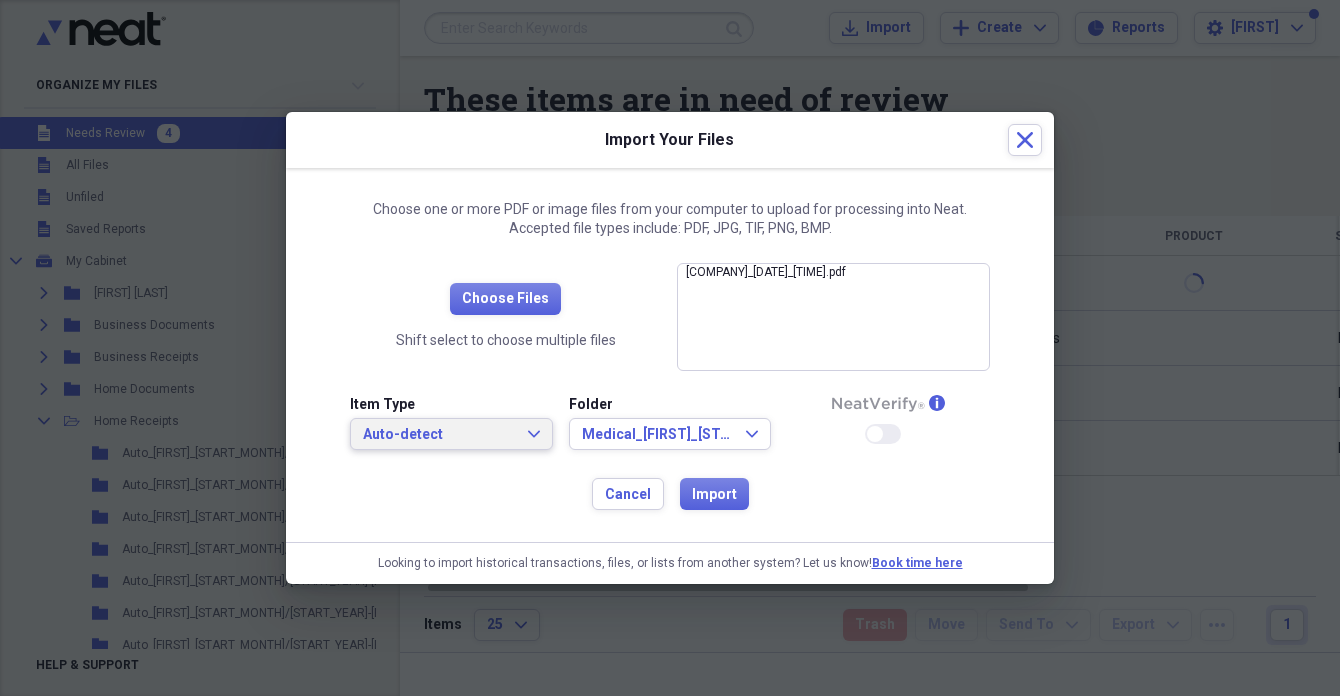 click on "Auto-detect" at bounding box center [439, 435] 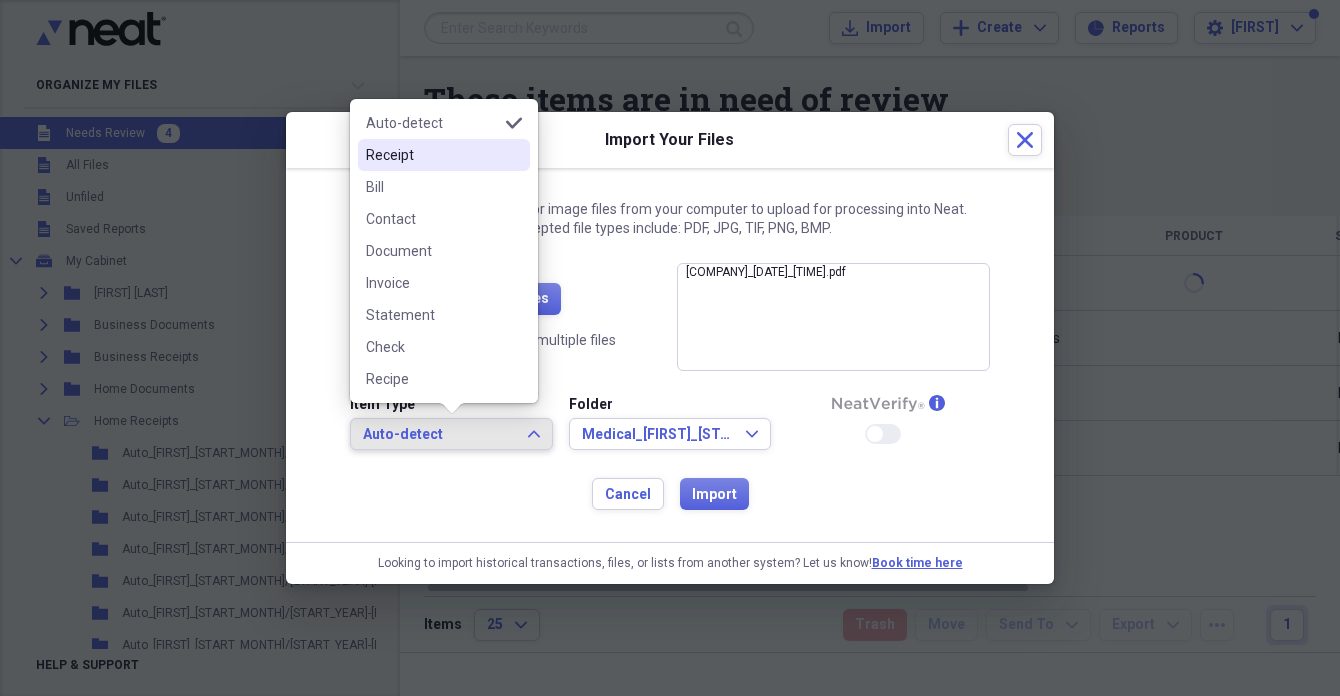 click on "Receipt" at bounding box center [444, 155] 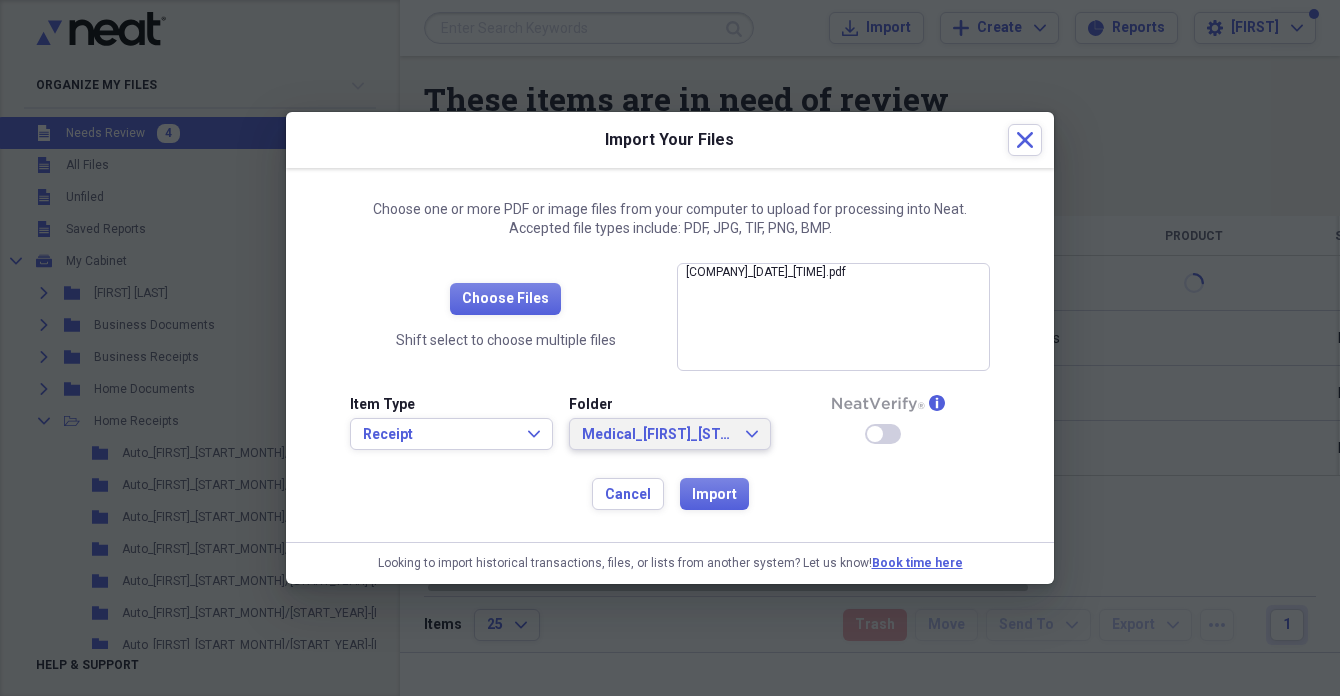 click on "Medical_[FIRST]_[START_MONTH]/[START_YEAR]" at bounding box center [658, 435] 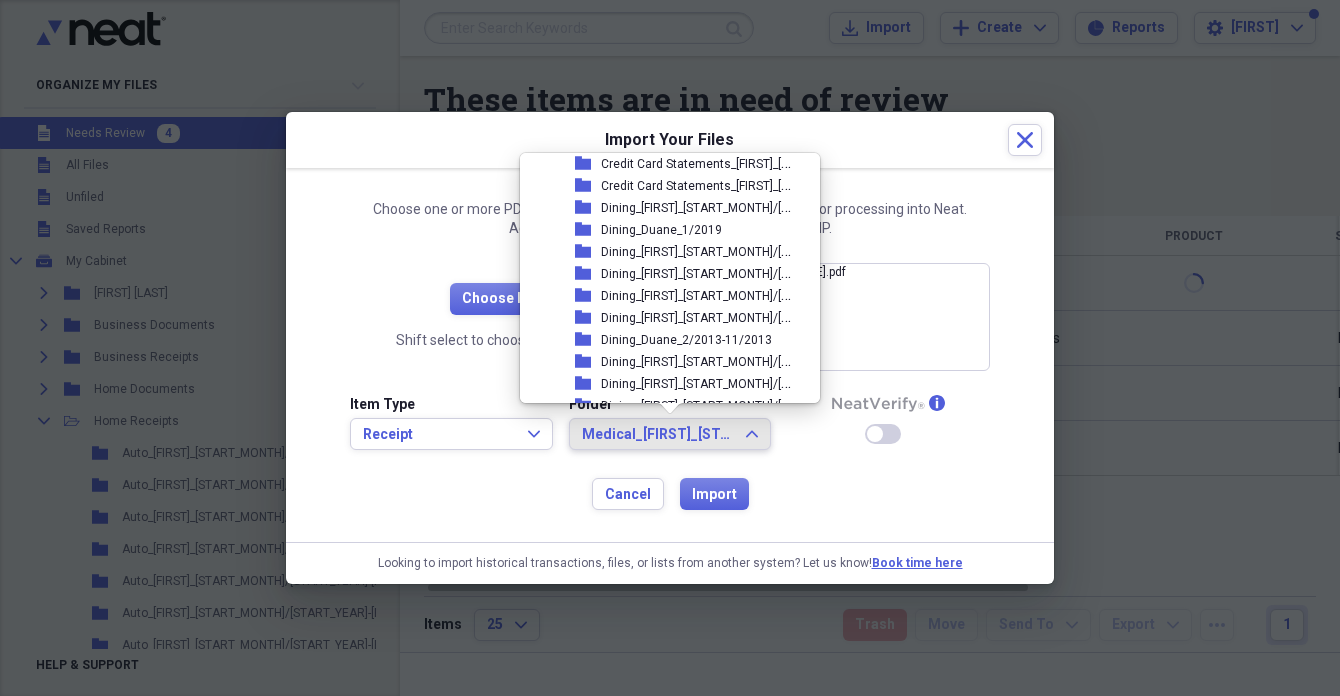scroll, scrollTop: 813, scrollLeft: 0, axis: vertical 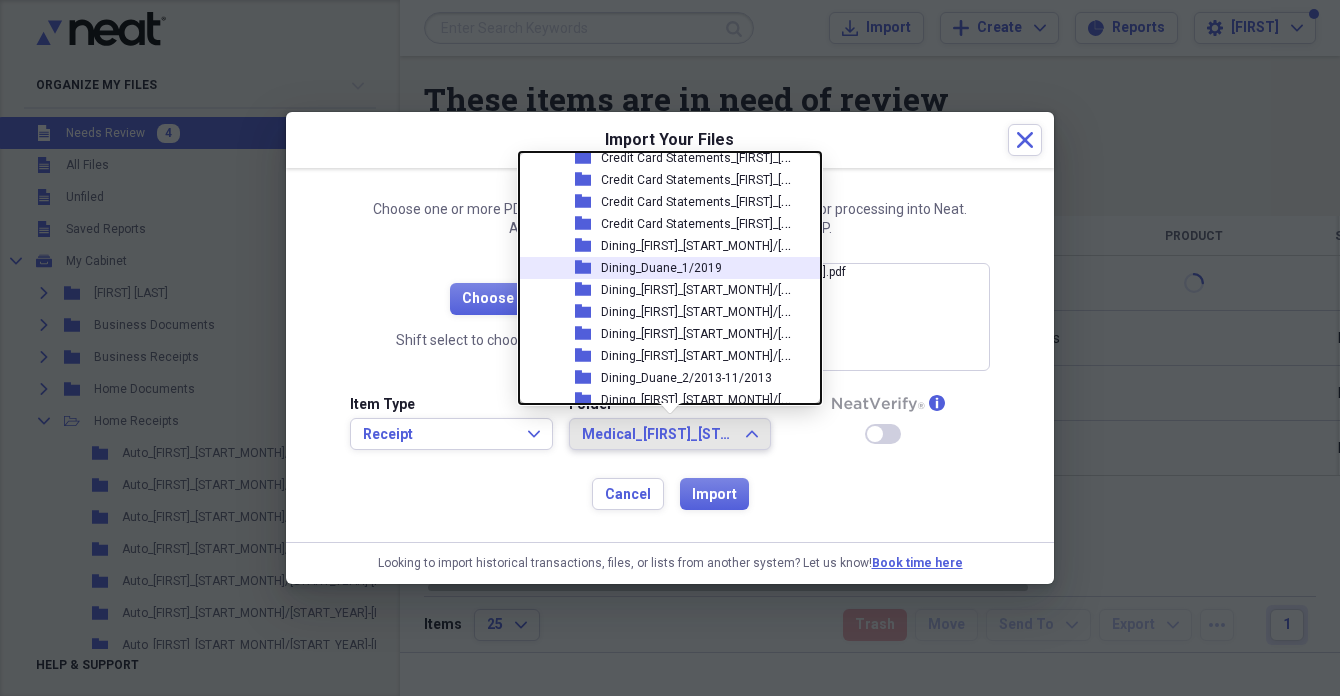 click on "Dining_Duane_1/2019" at bounding box center [661, 268] 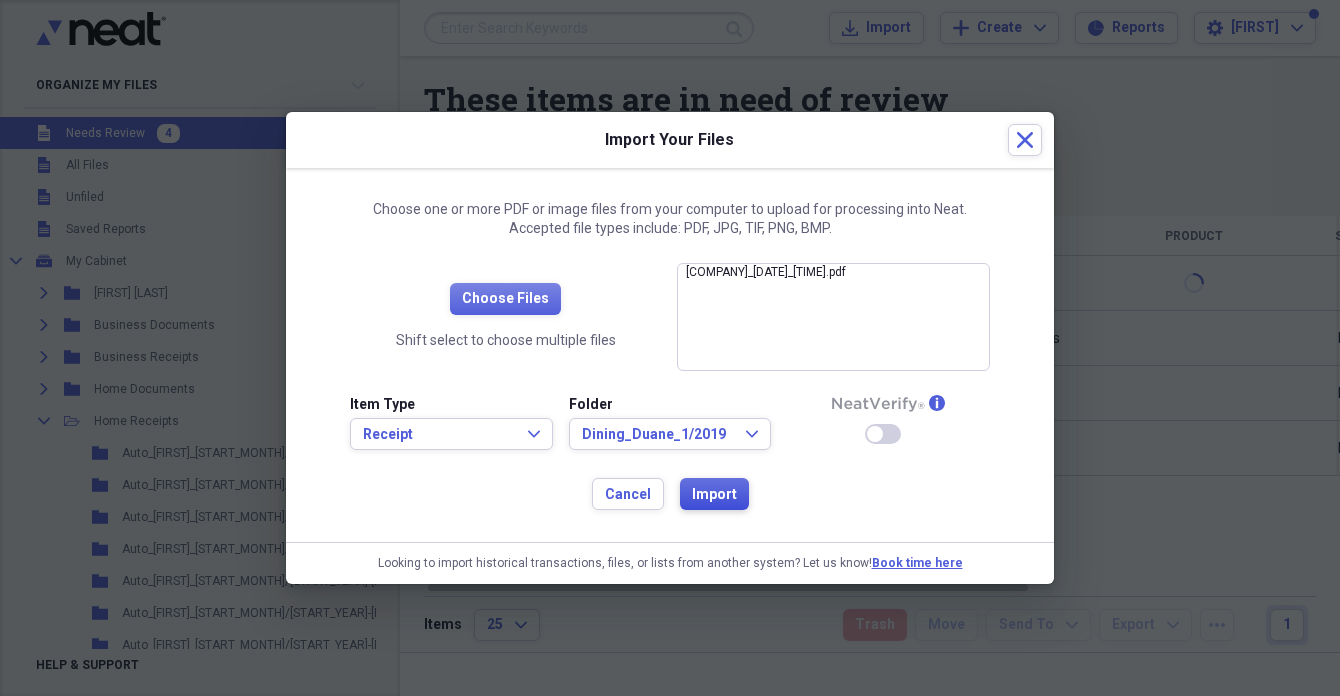 click on "Import" at bounding box center (714, 495) 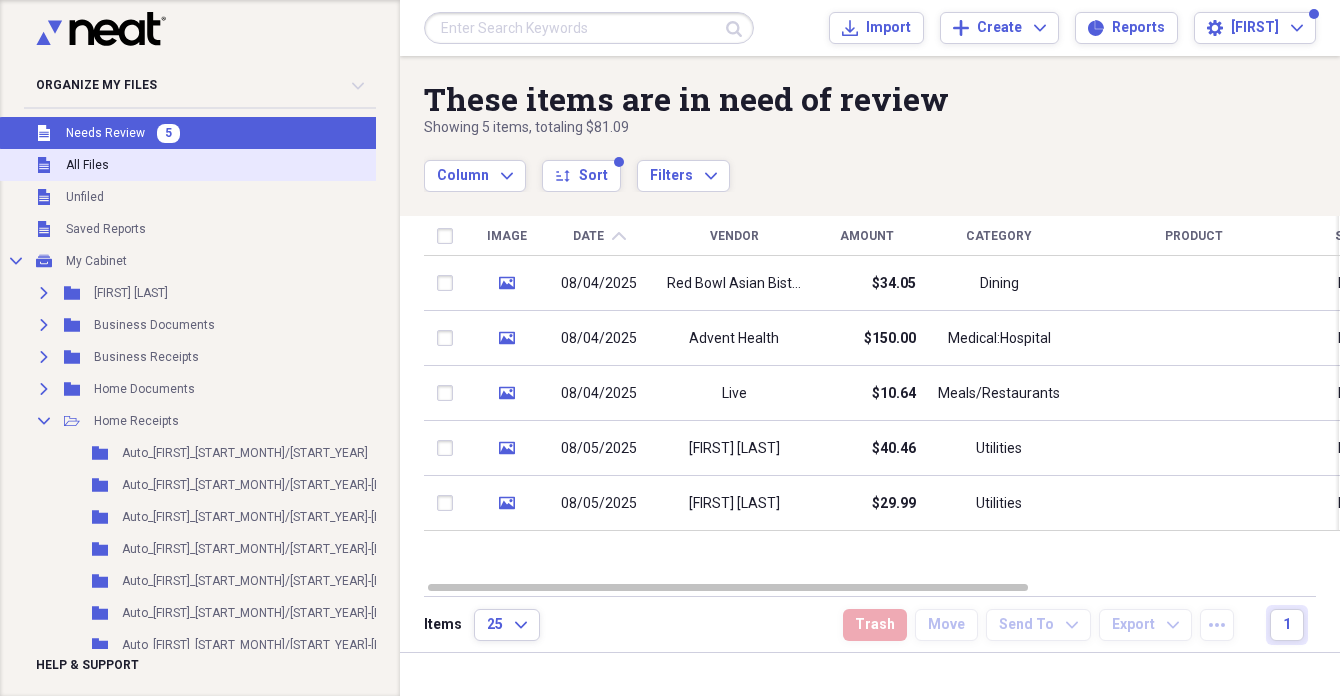 click on "All Files" at bounding box center [87, 165] 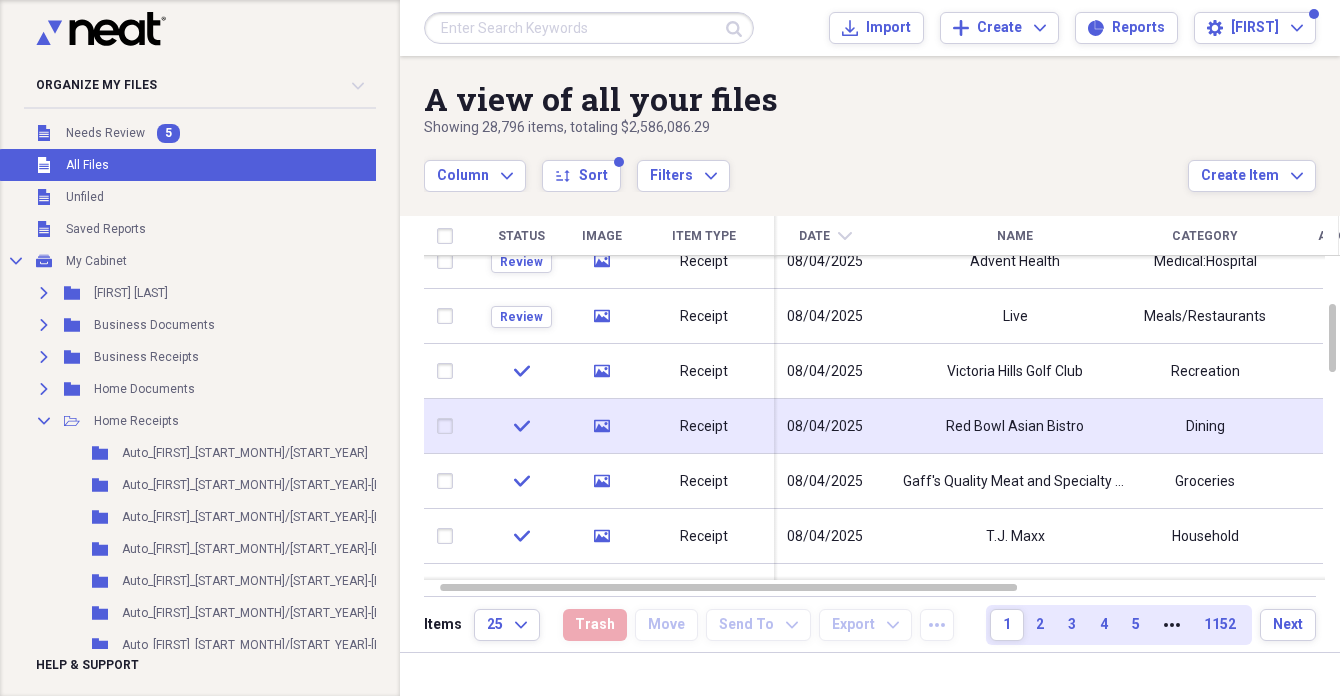 click at bounding box center (449, 426) 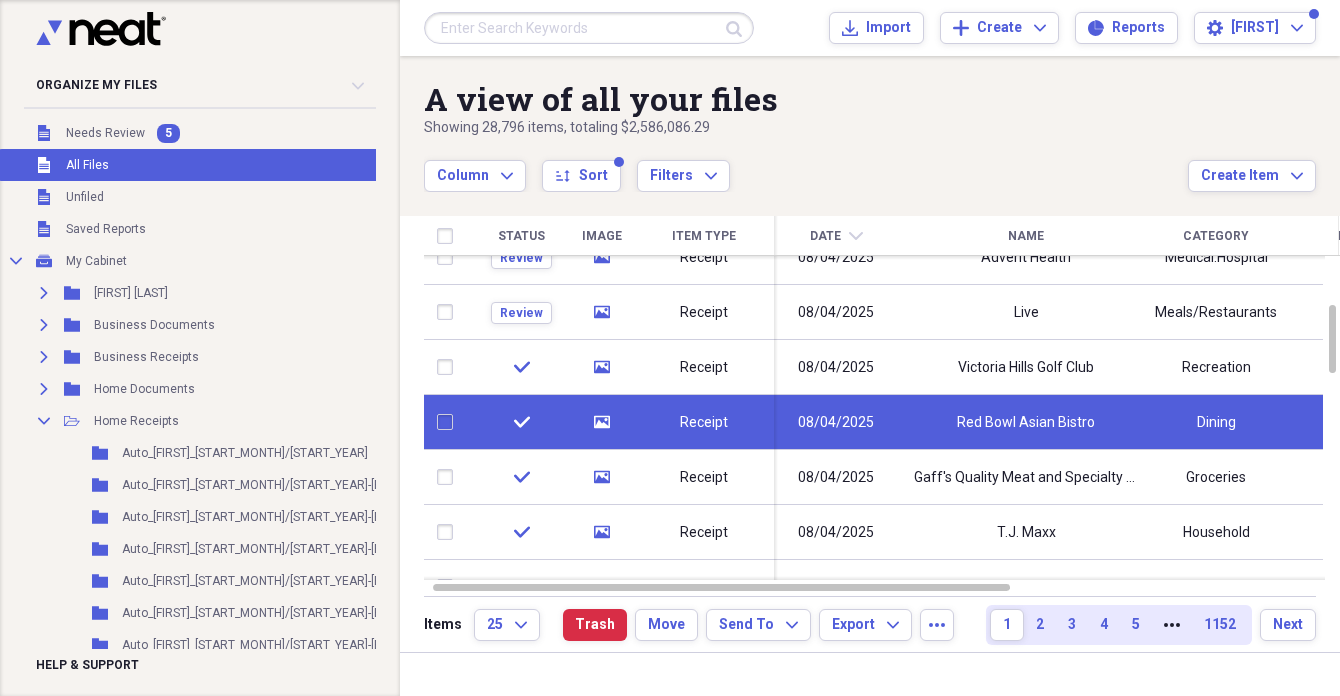 checkbox on "true" 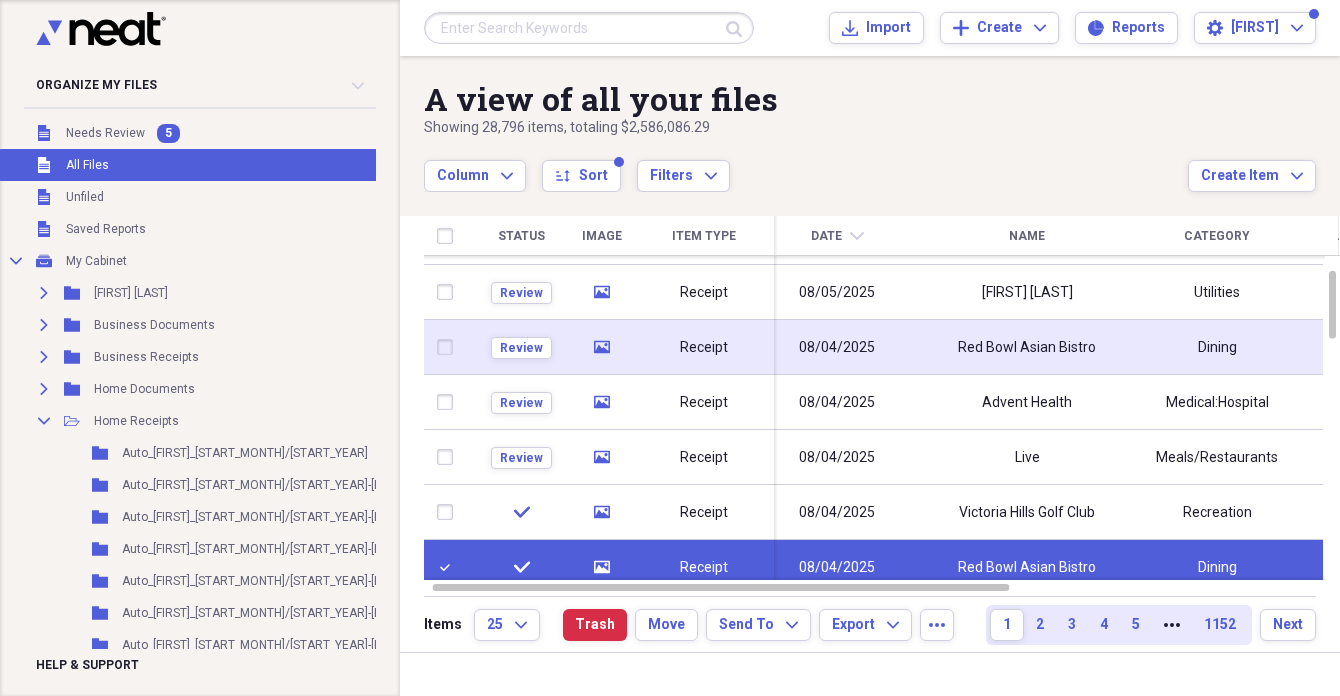 click at bounding box center (449, 347) 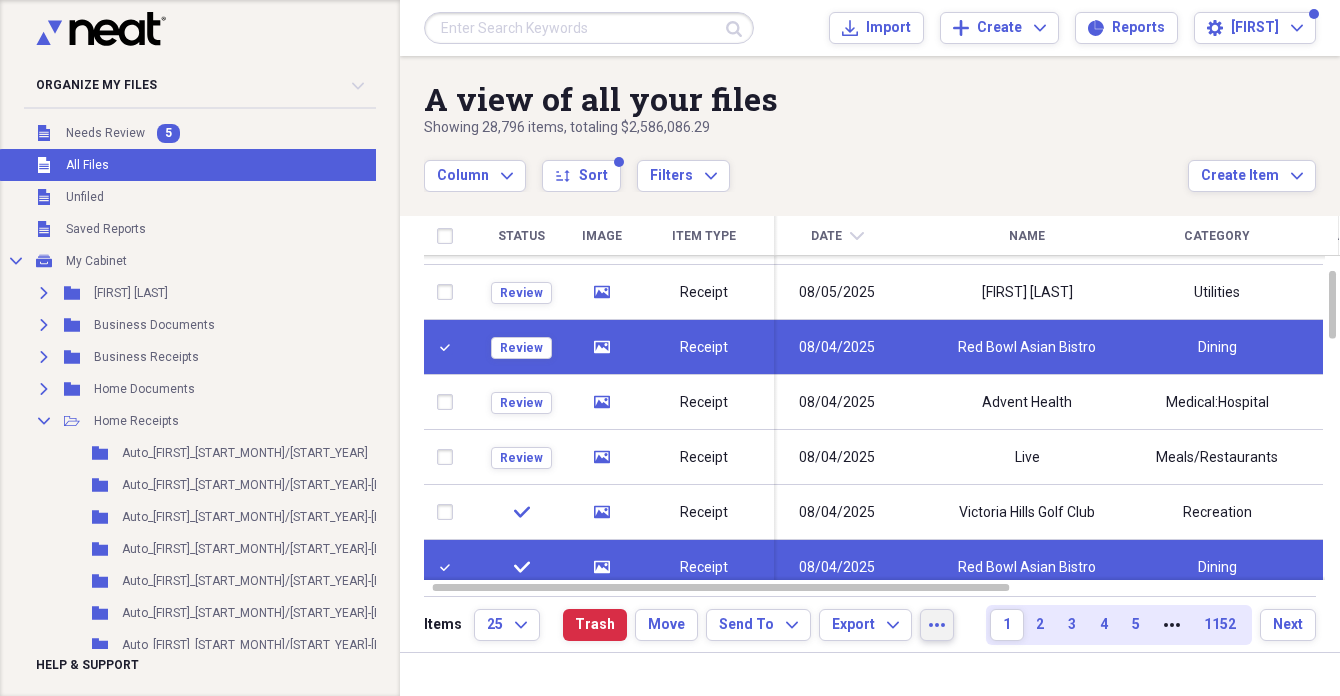 click 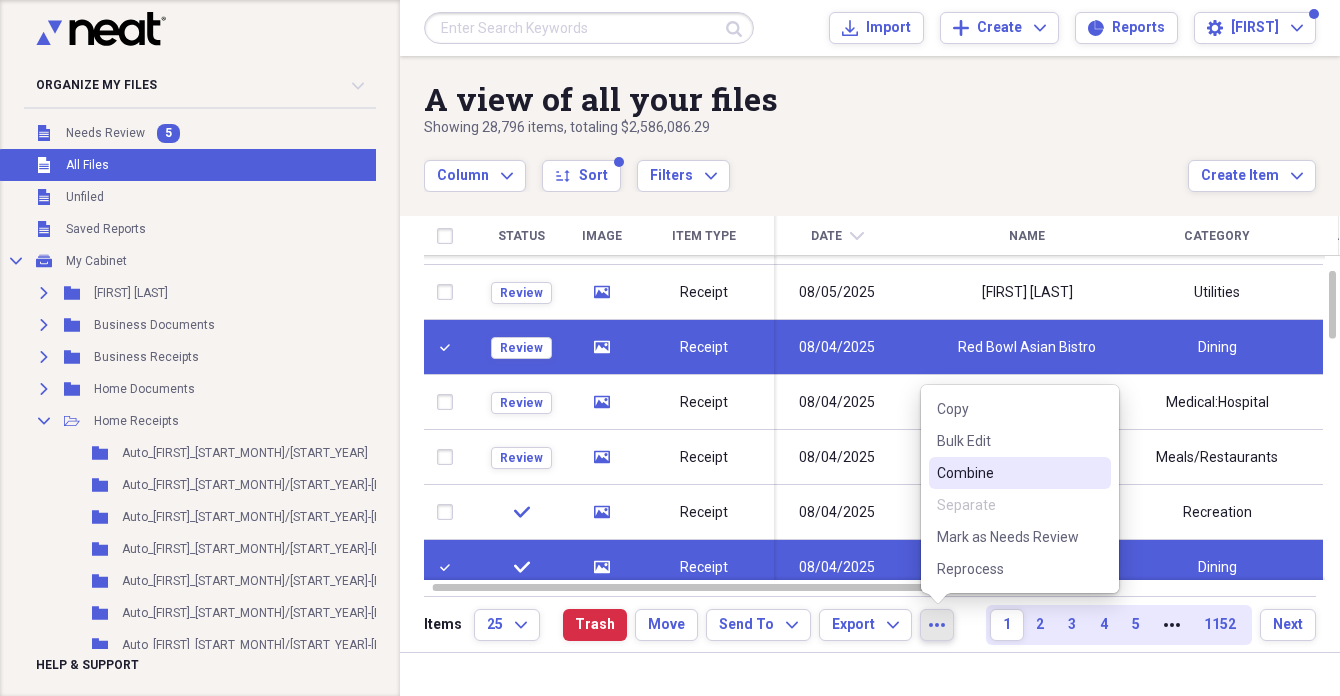 click on "Combine" at bounding box center [1008, 473] 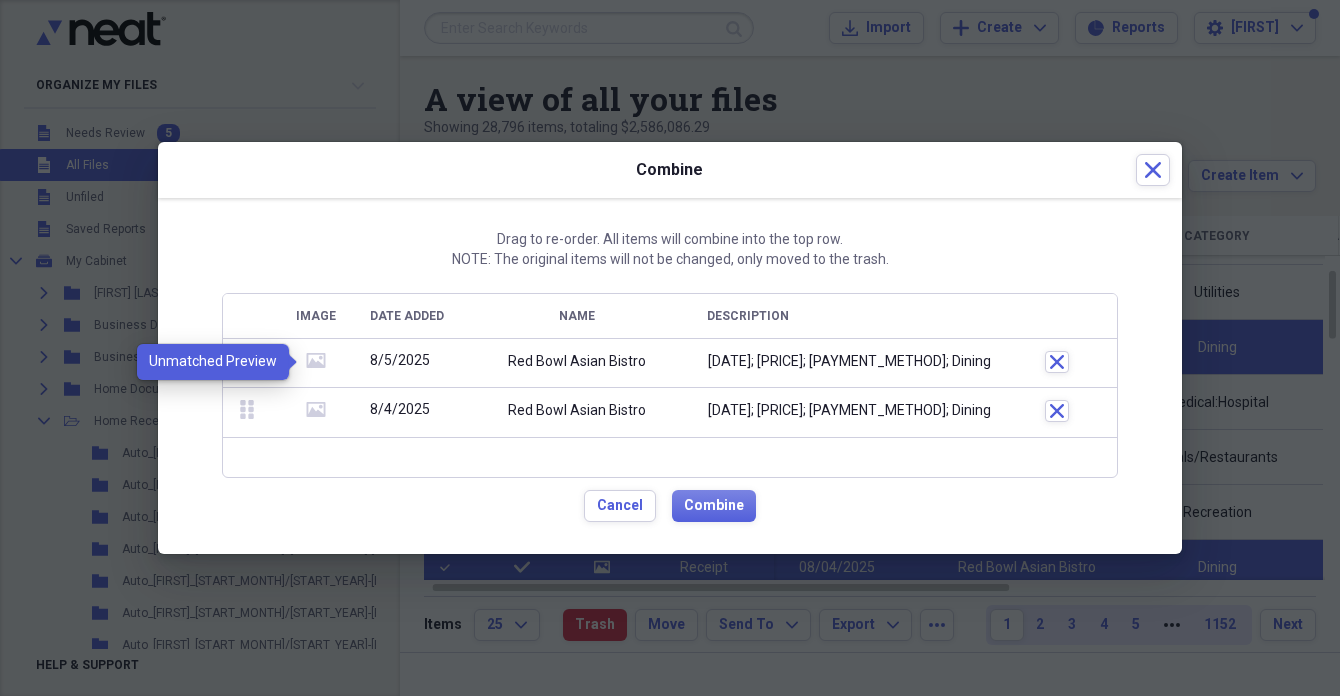 click 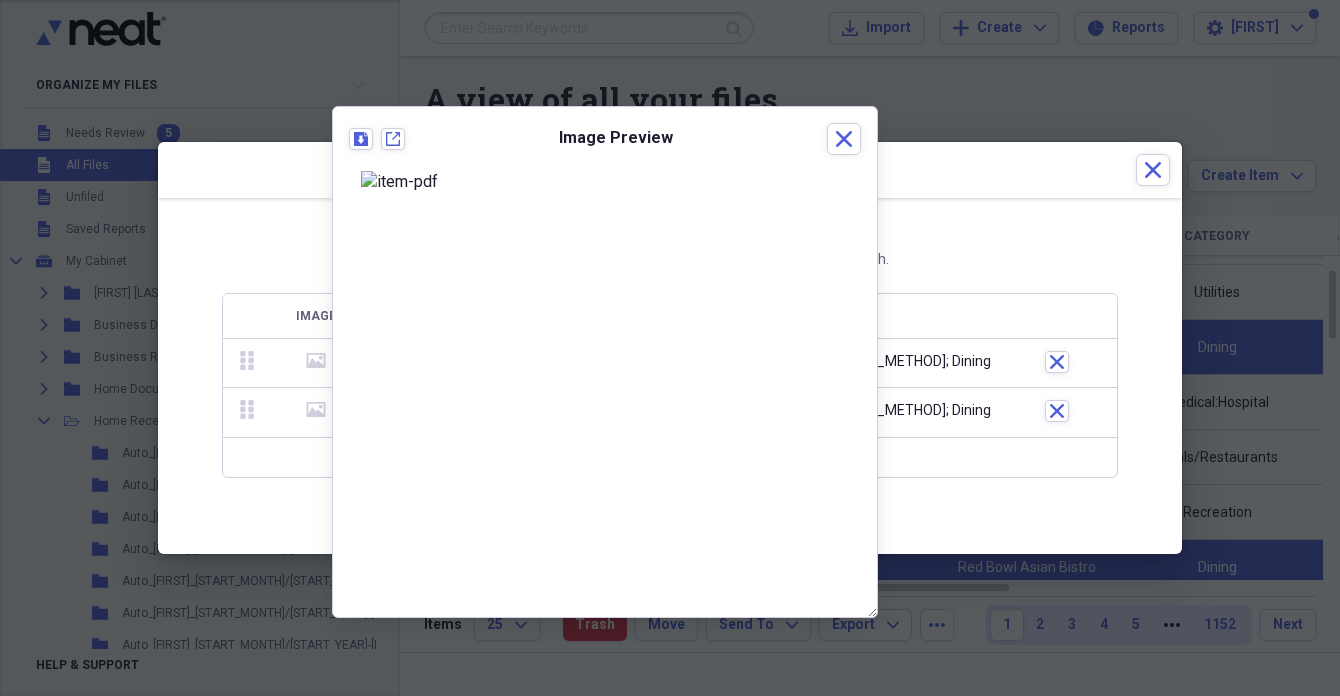 scroll, scrollTop: 576, scrollLeft: 0, axis: vertical 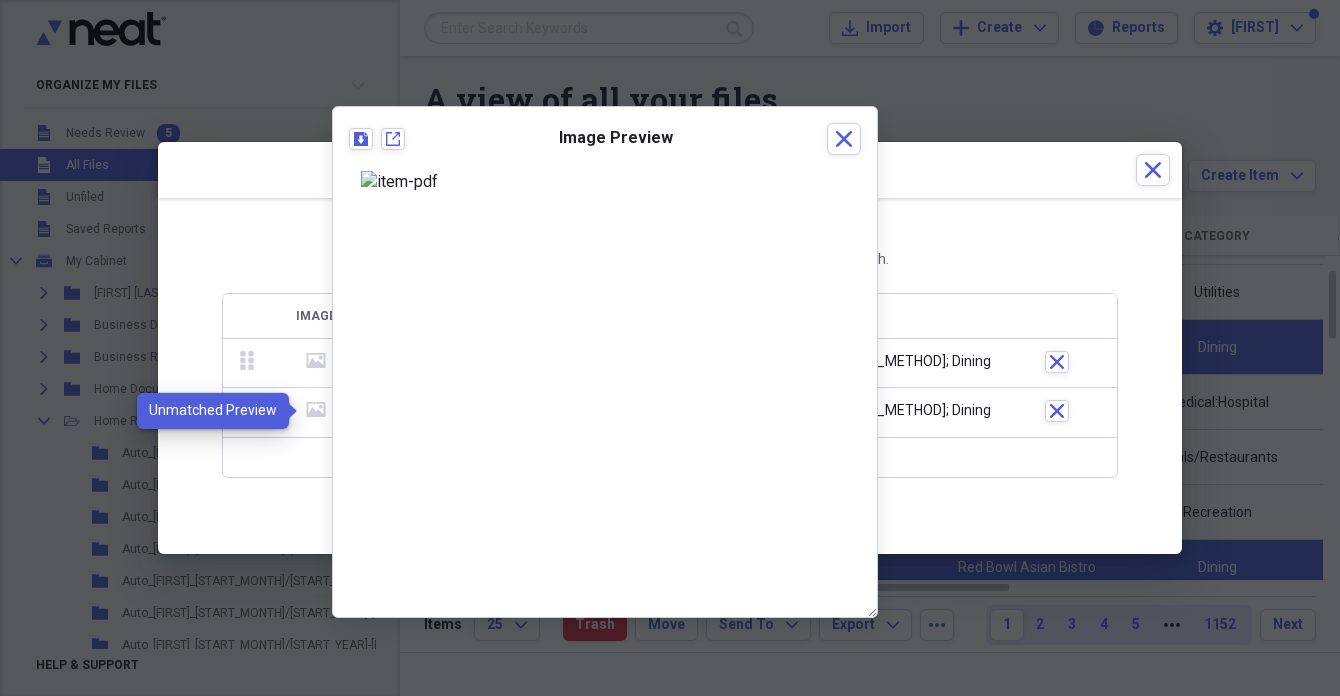 click on "media" 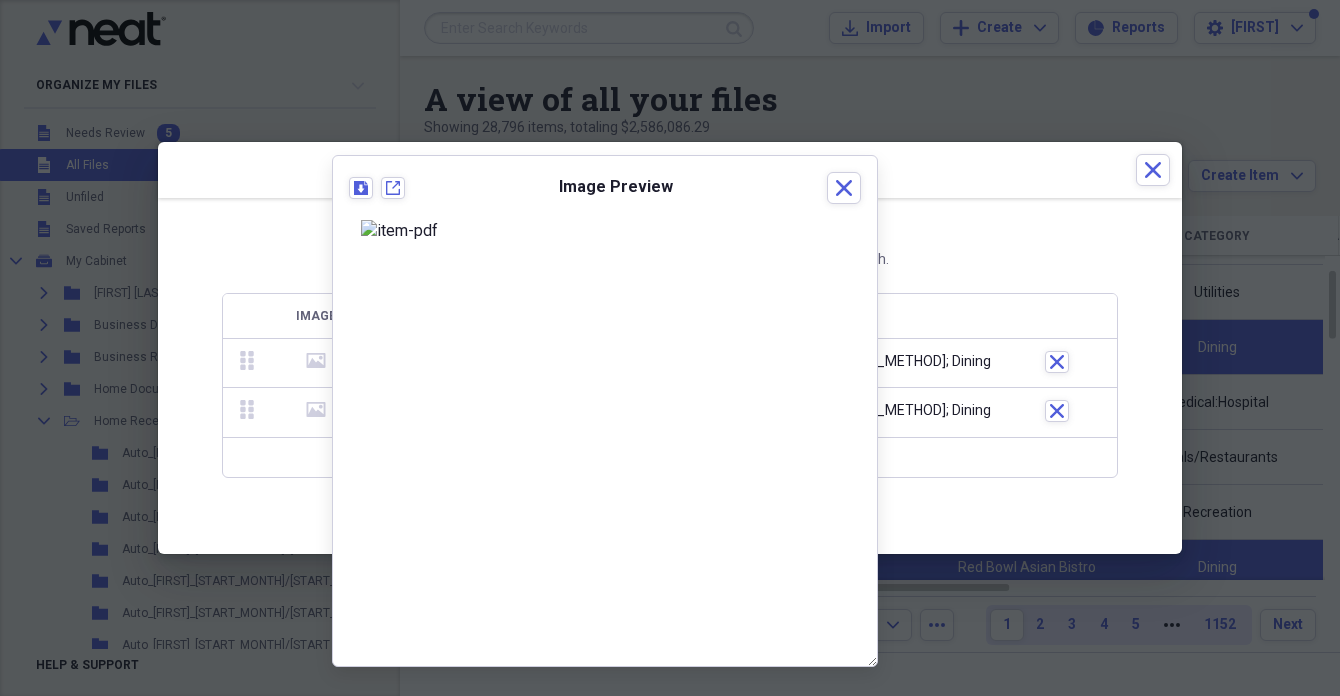 click on "Cancel Combine" at bounding box center (670, 506) 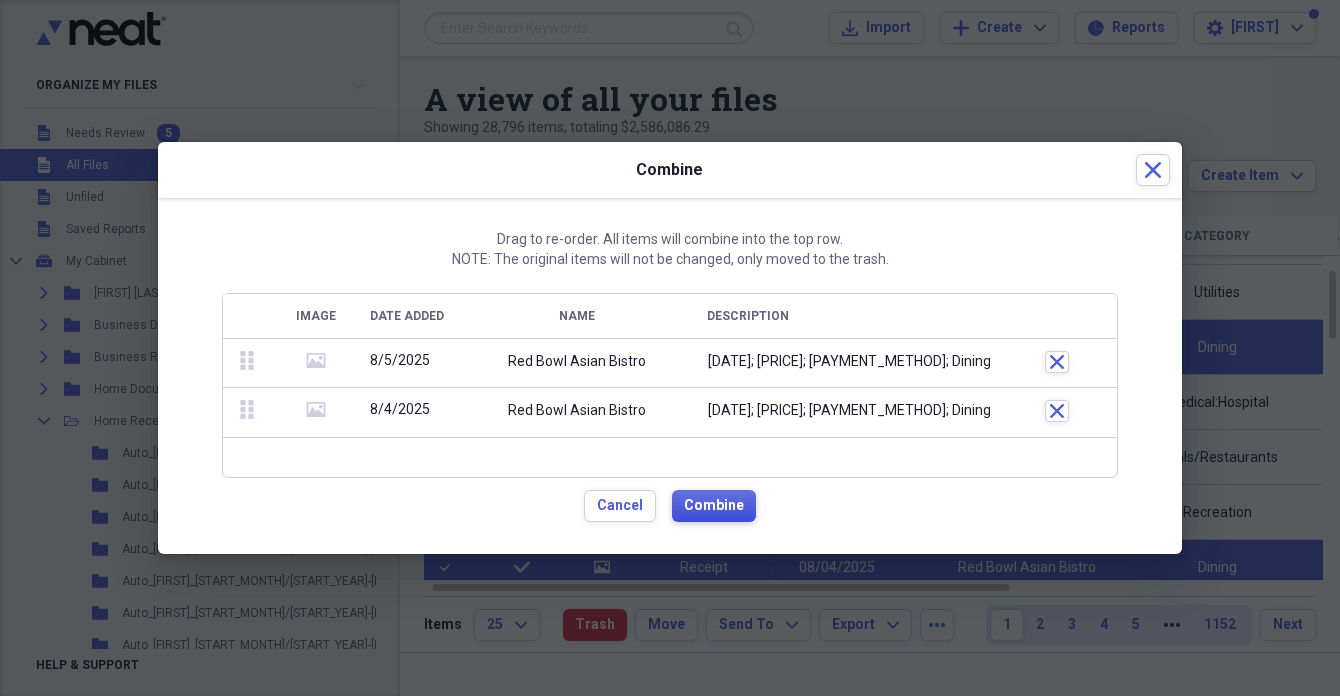 click on "Combine" at bounding box center [714, 506] 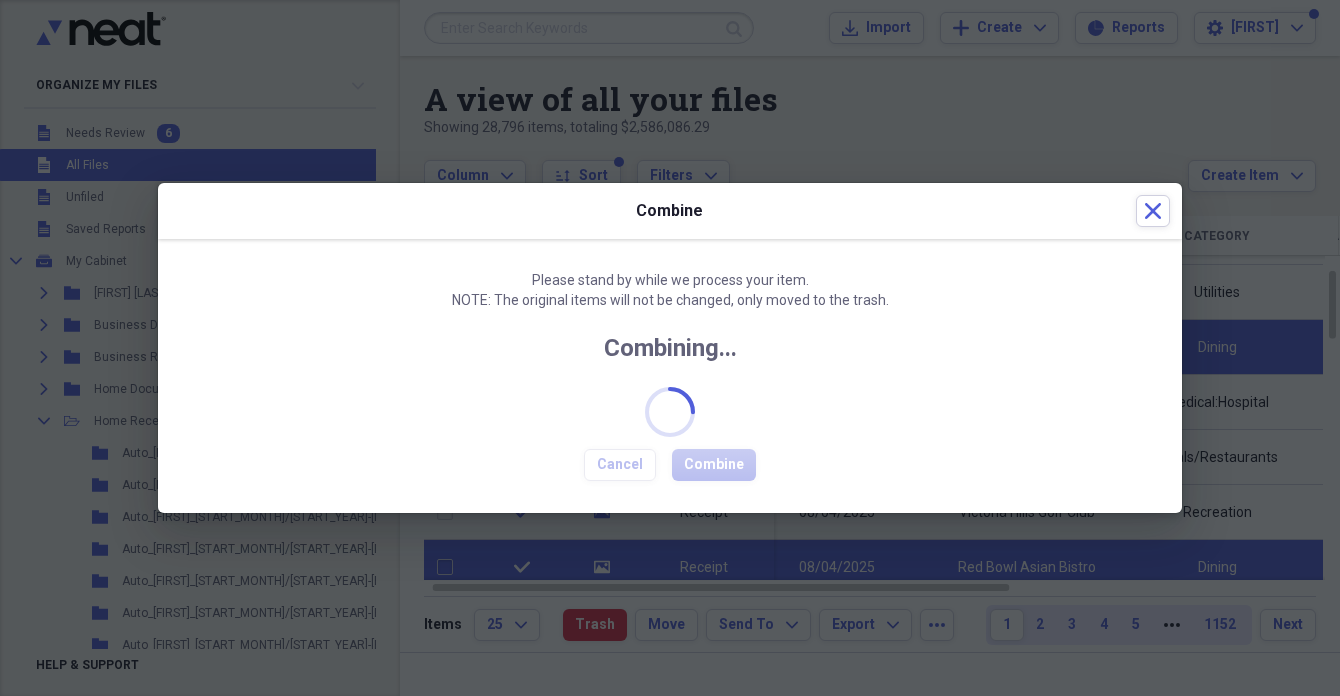checkbox on "false" 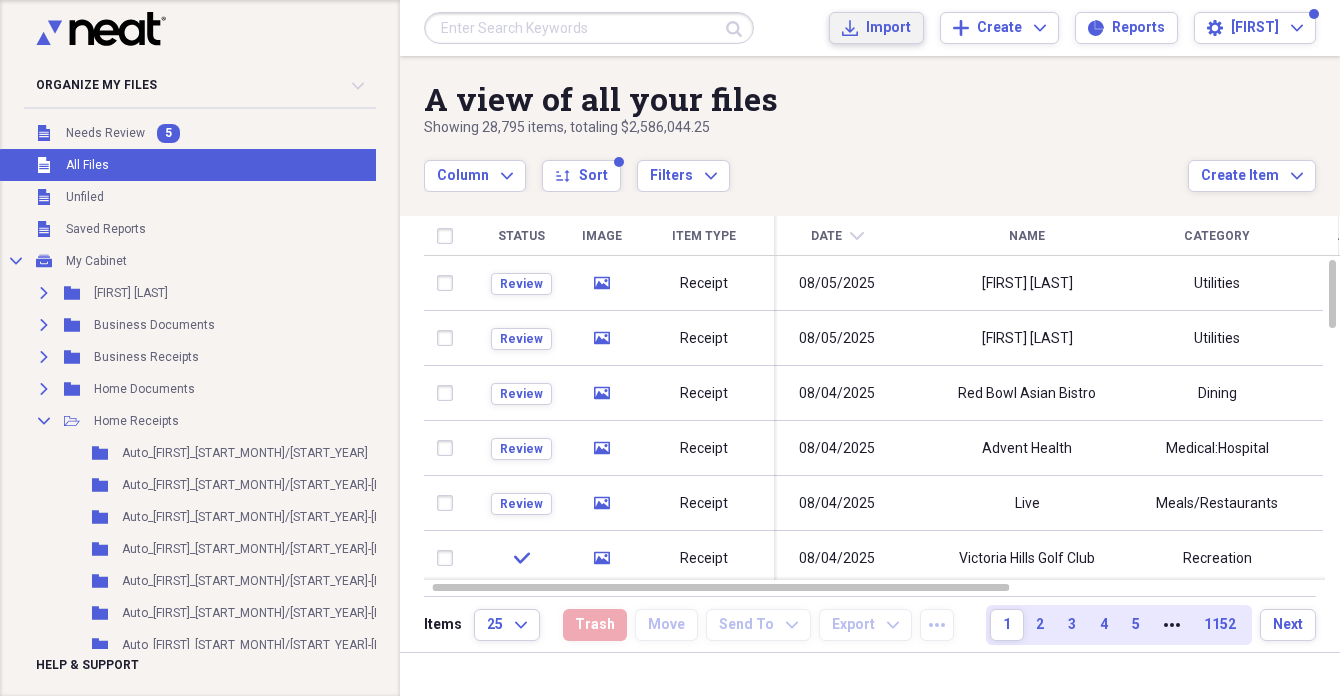 click on "Import" at bounding box center (888, 28) 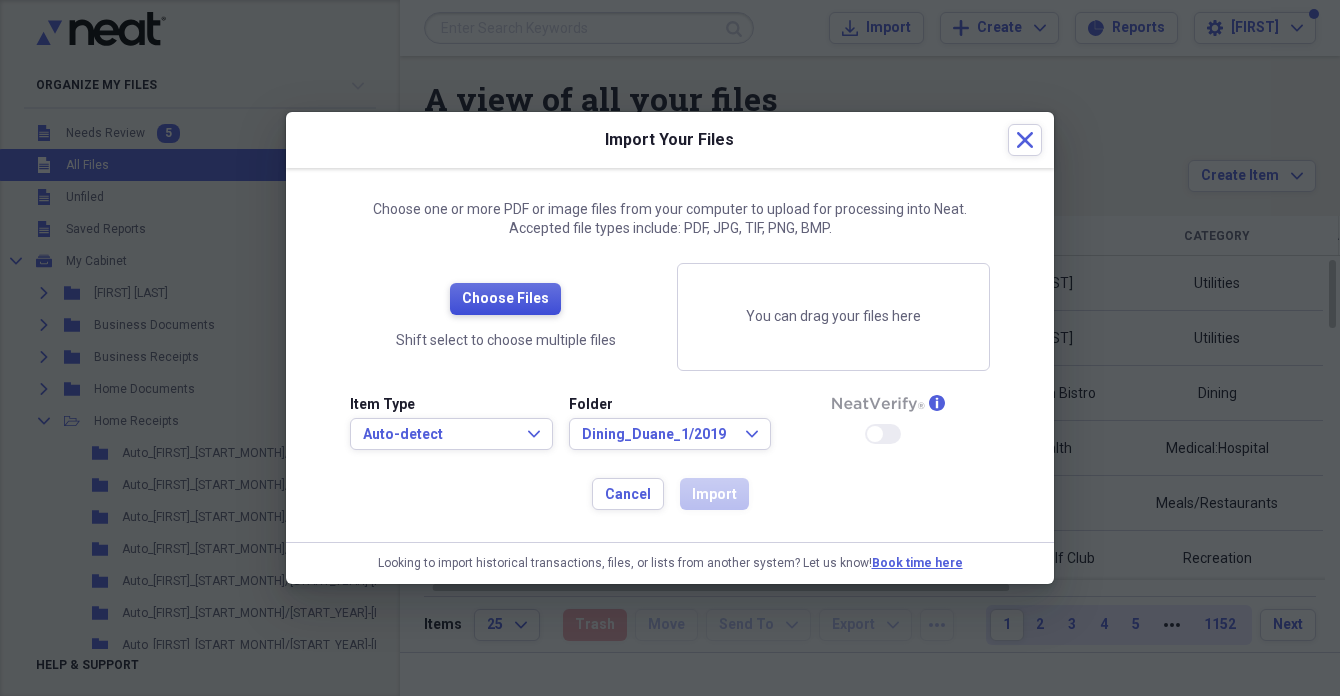 click on "Choose Files" at bounding box center (505, 299) 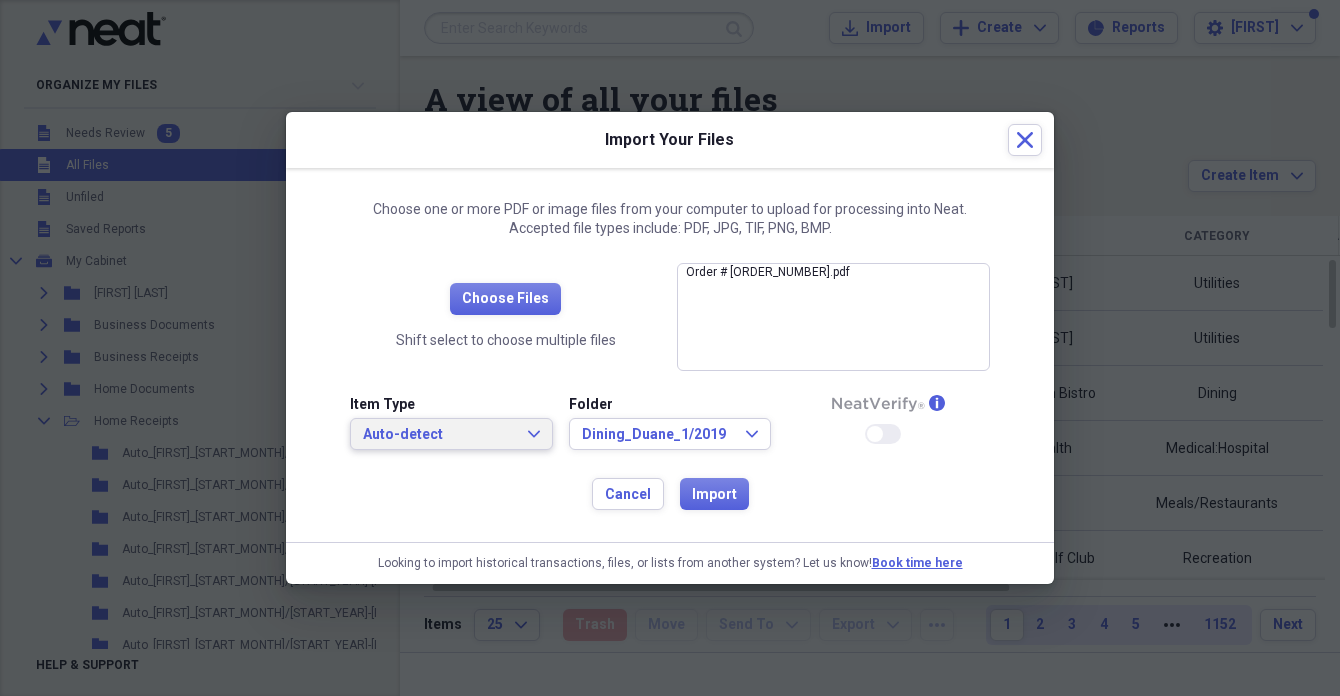 click on "Auto-detect" at bounding box center [439, 435] 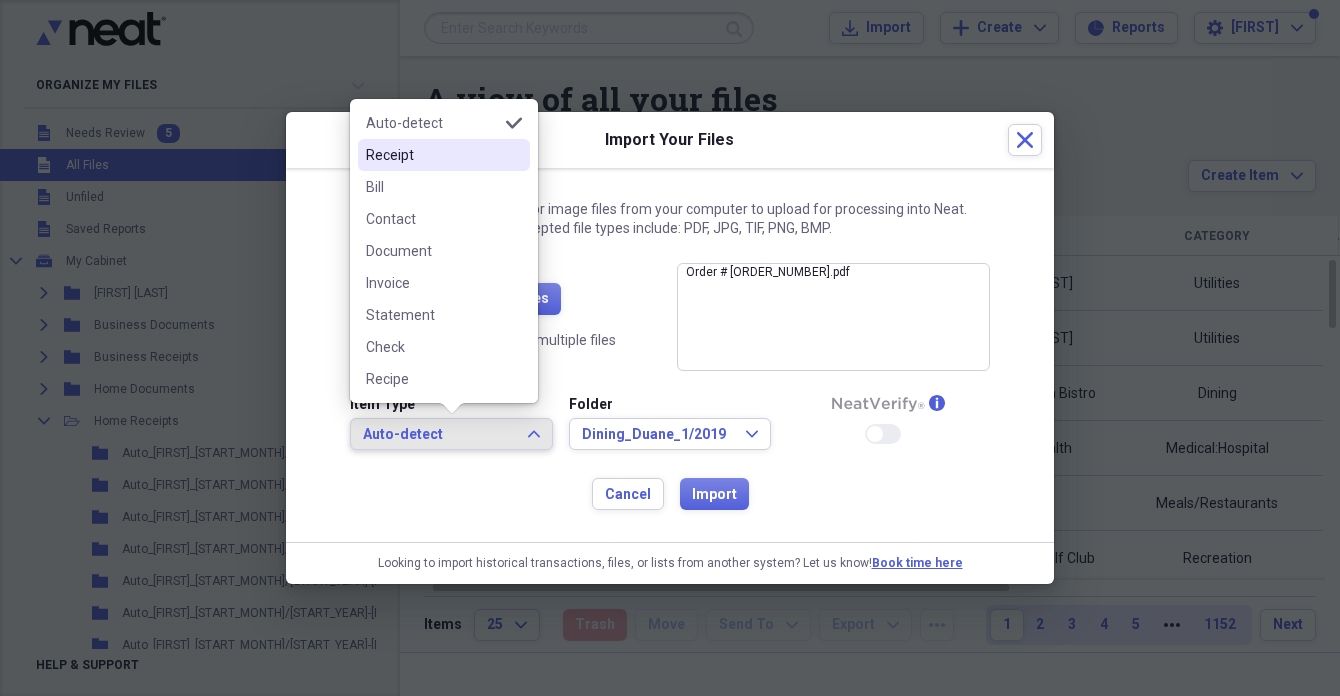 click on "Receipt" at bounding box center (432, 155) 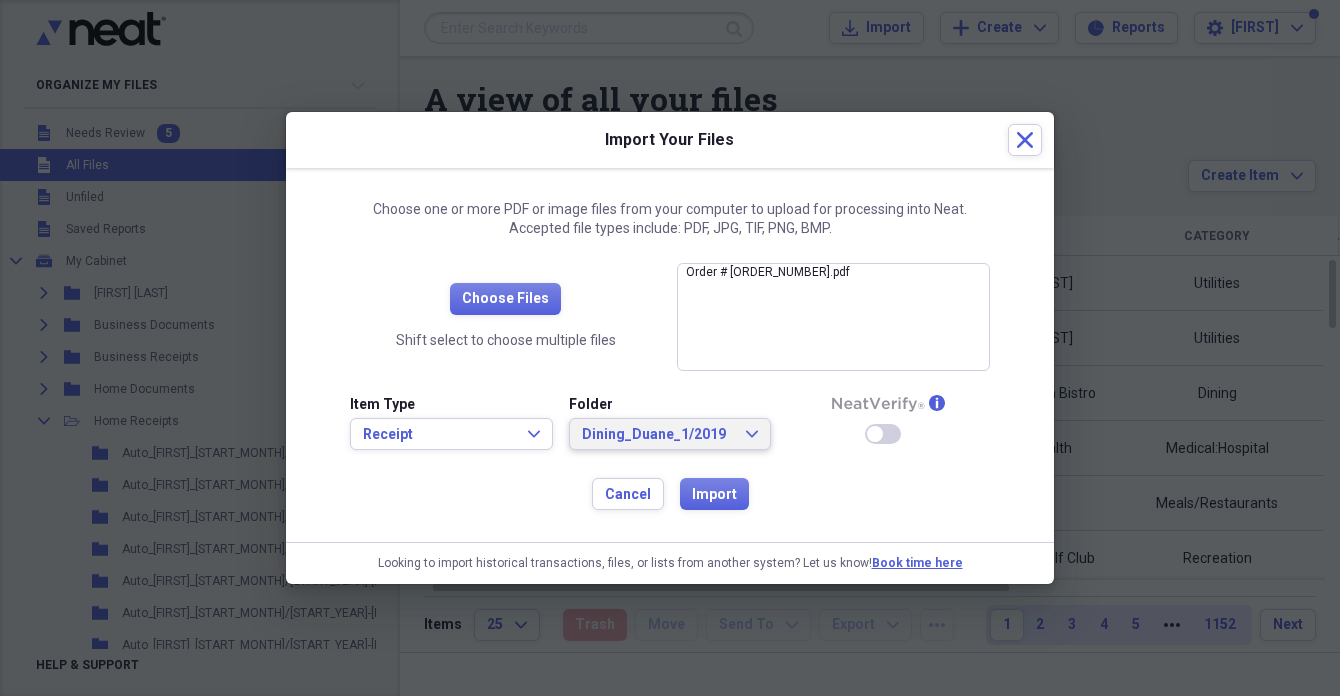 click on "Dining_Duane_1/2019" at bounding box center (658, 435) 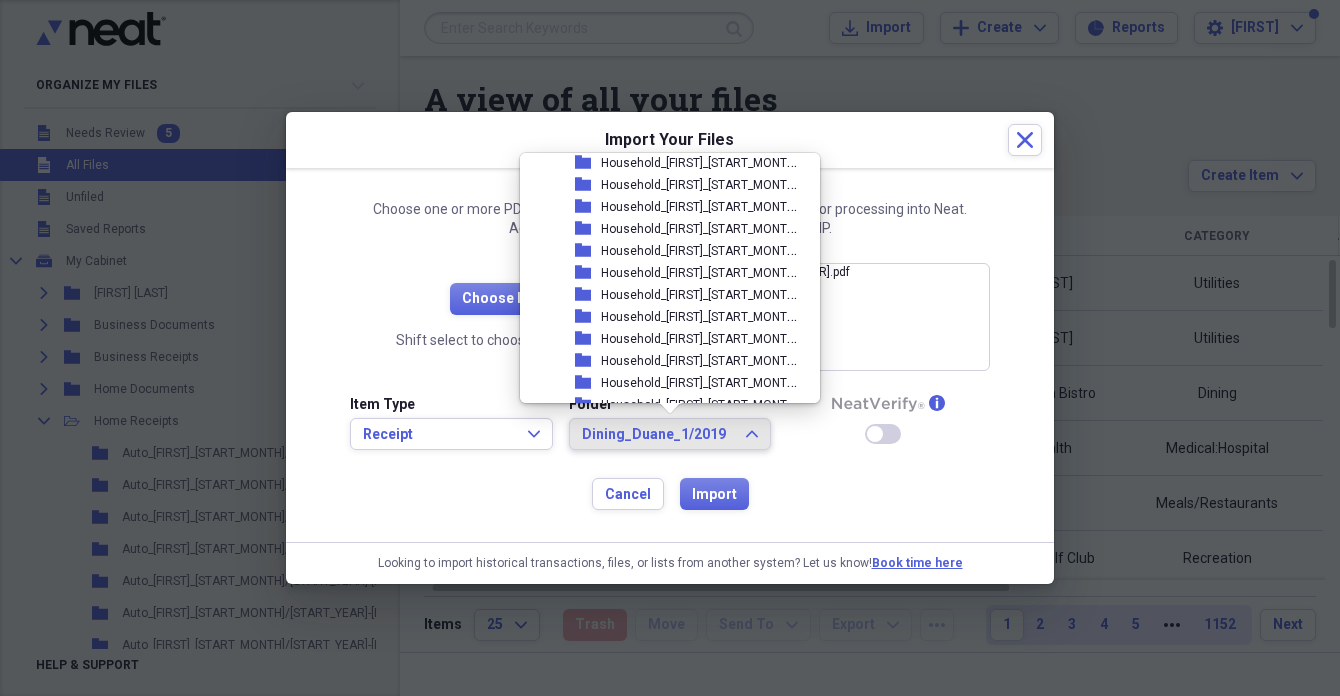 scroll, scrollTop: 2305, scrollLeft: 0, axis: vertical 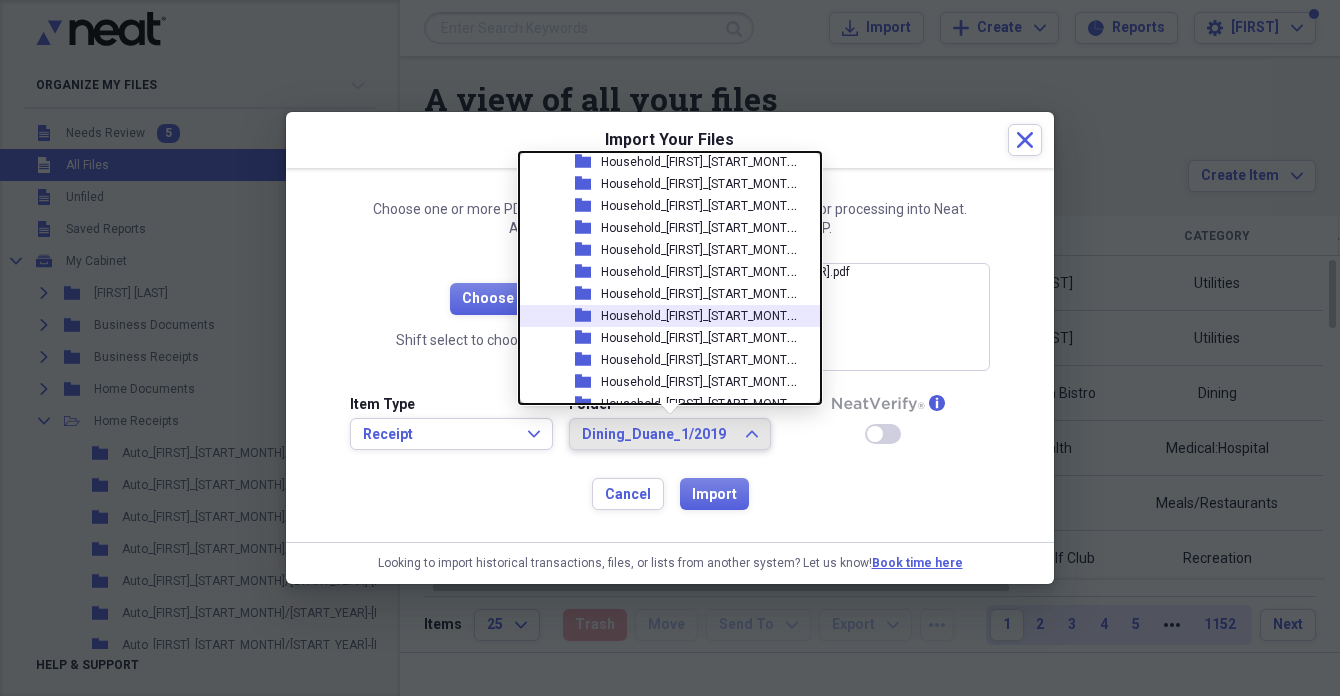 click on "Household_[FIRST]_[START_MONTH]/[START_YEAR]" at bounding box center [741, 314] 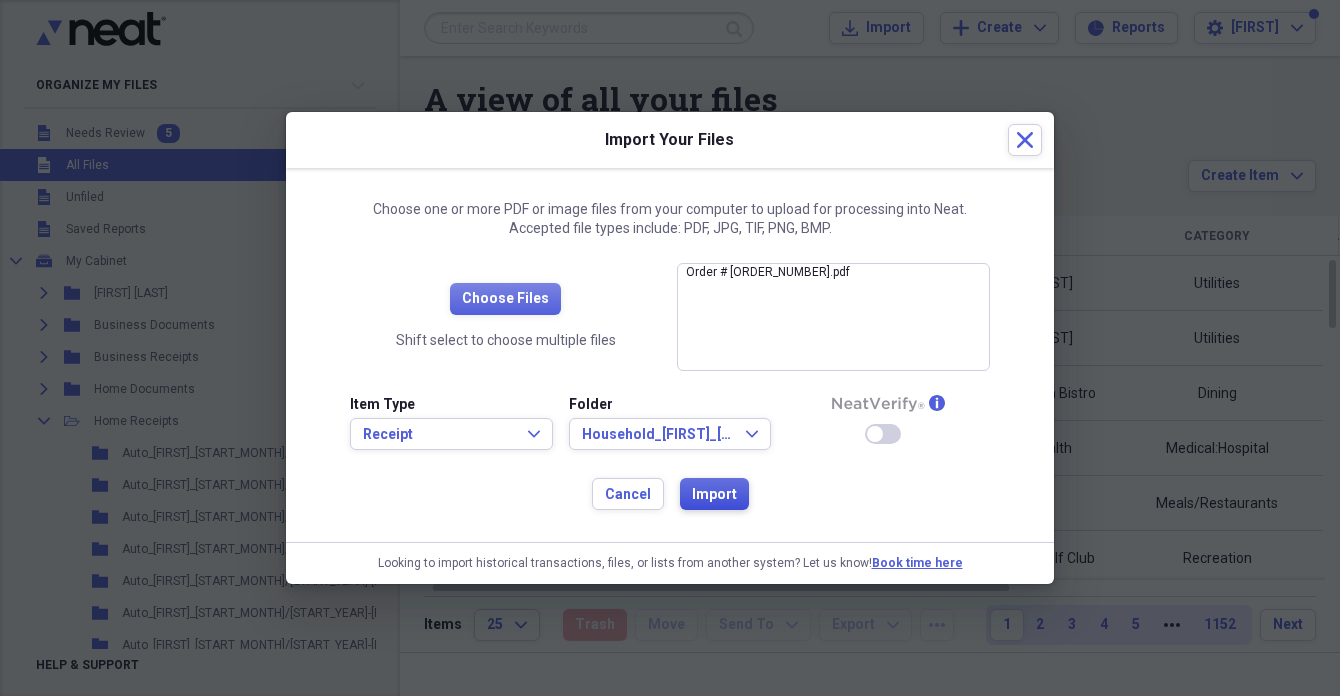 click on "Import" at bounding box center (714, 495) 